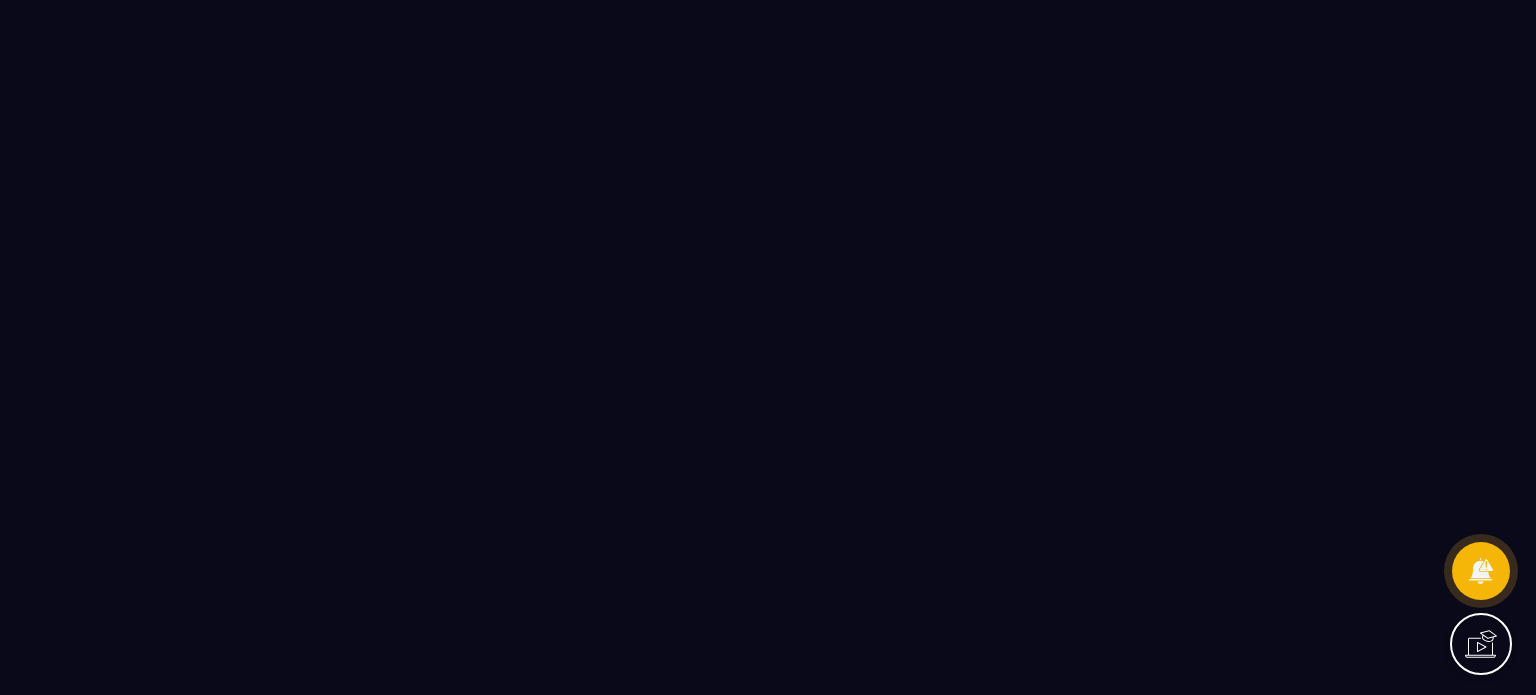 scroll, scrollTop: 0, scrollLeft: 0, axis: both 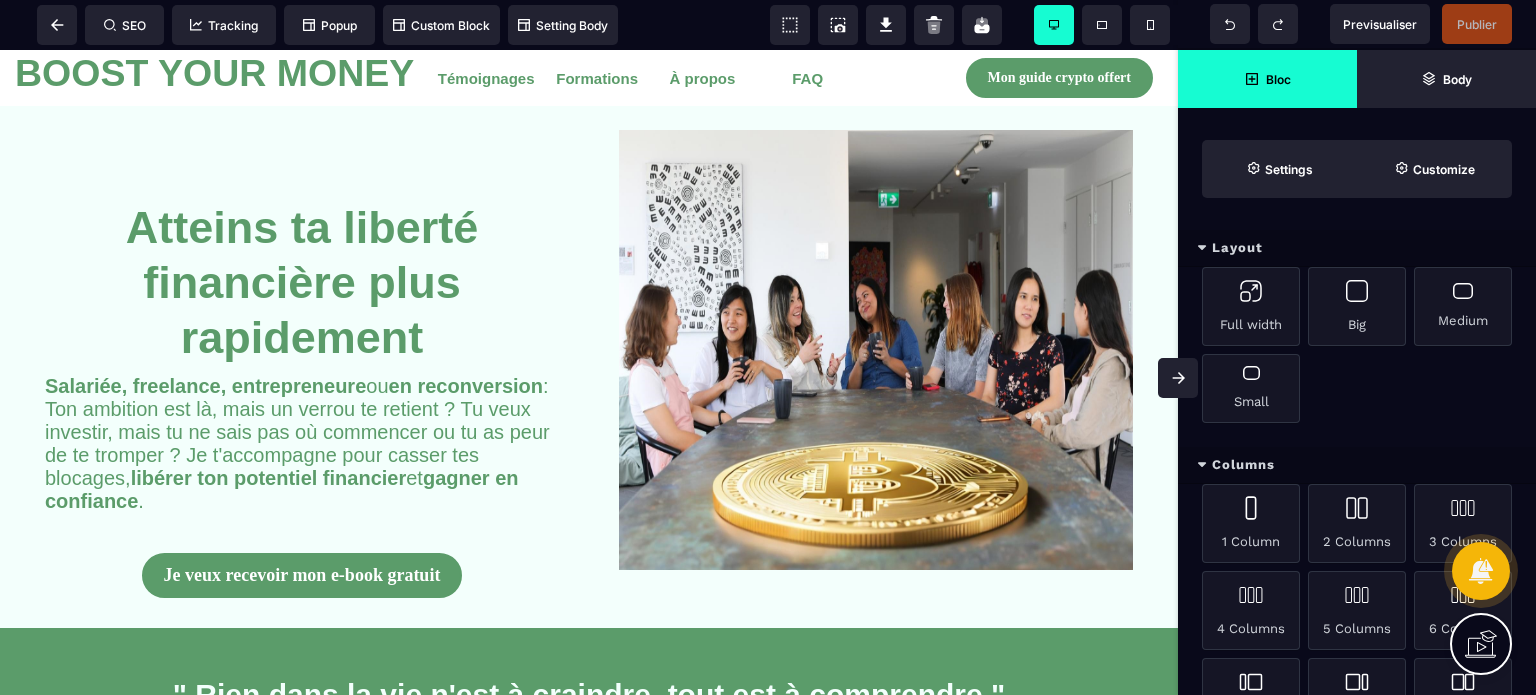 click 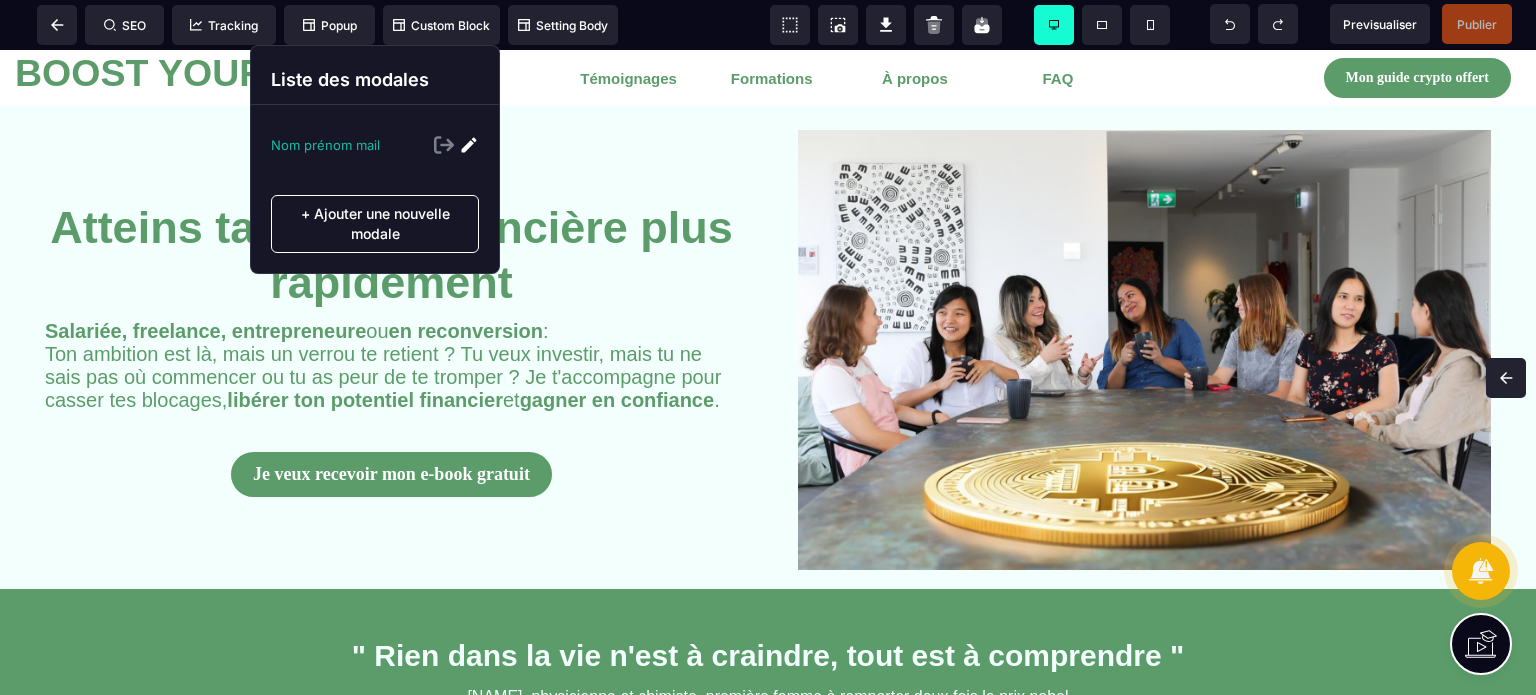 click on "Nom prénom mail" at bounding box center (325, 145) 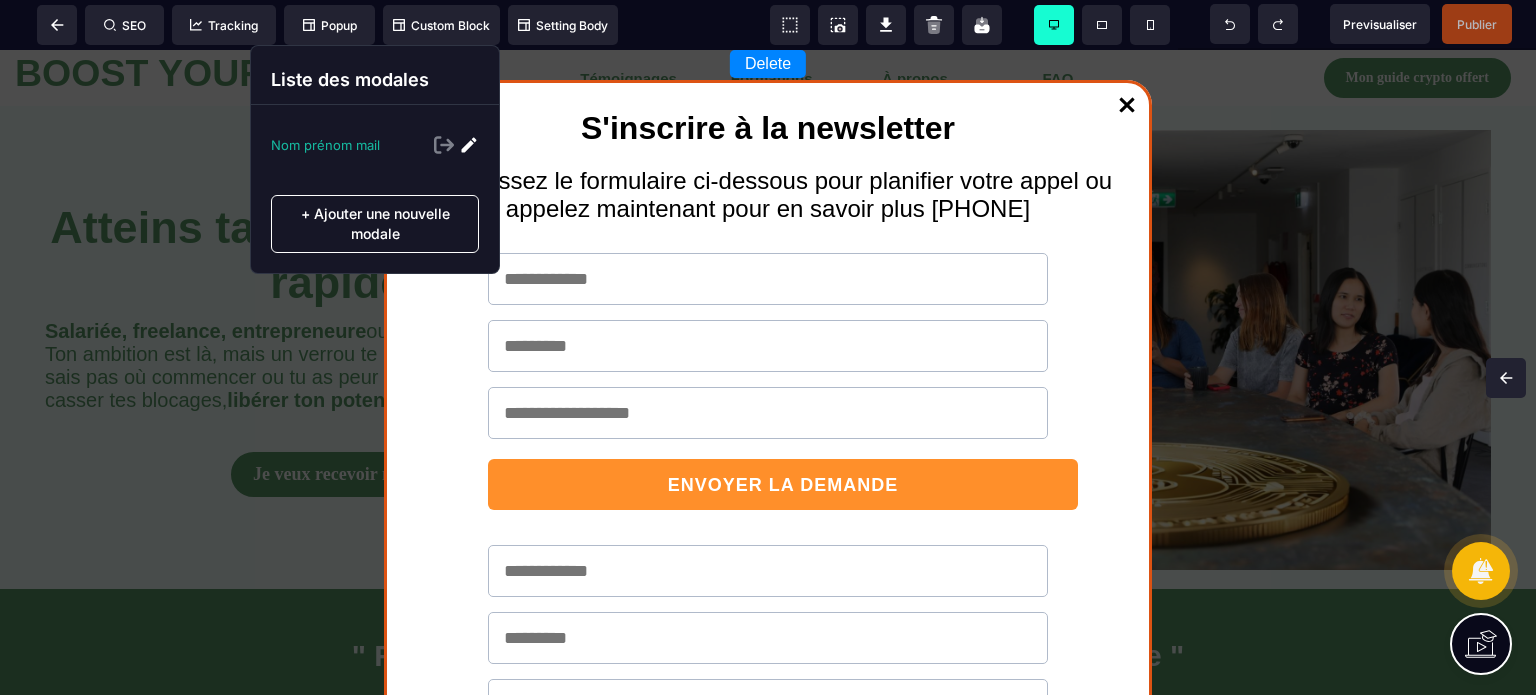 select 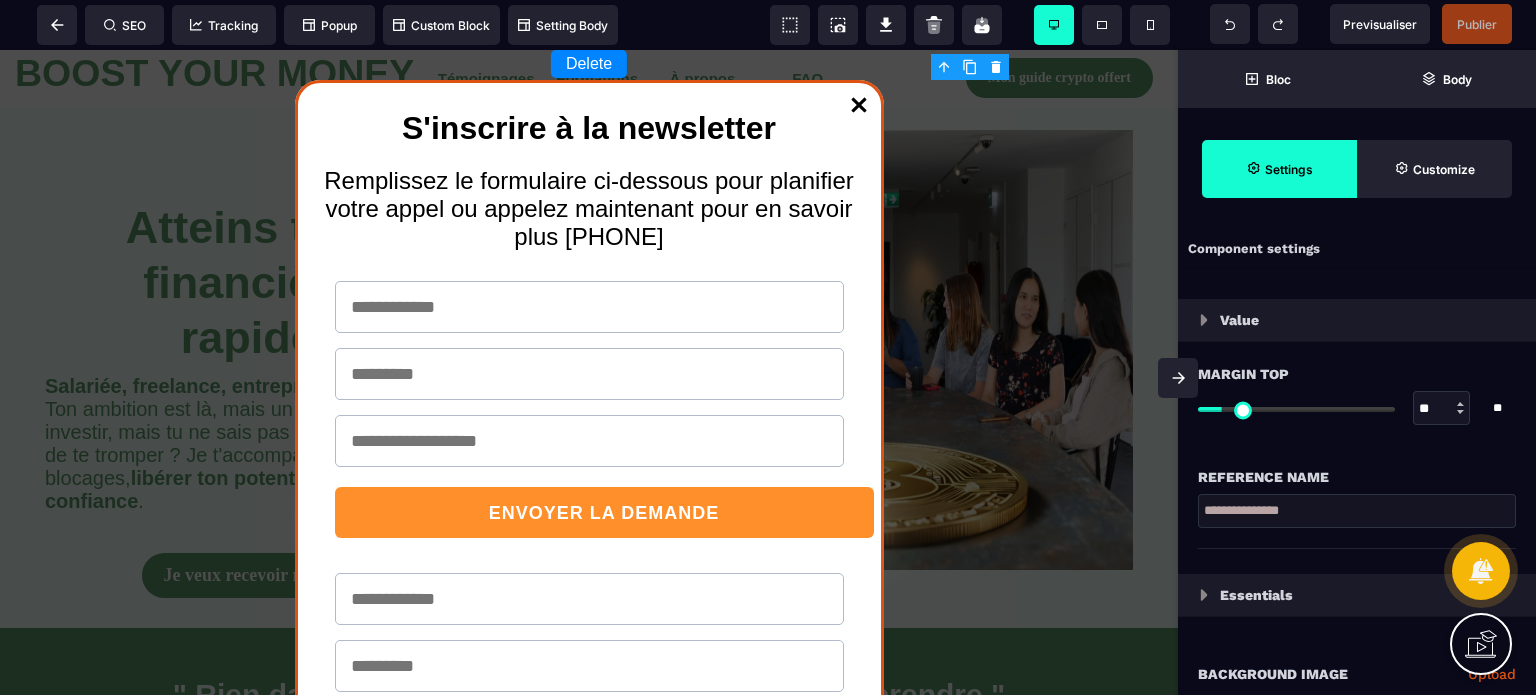 type on "*" 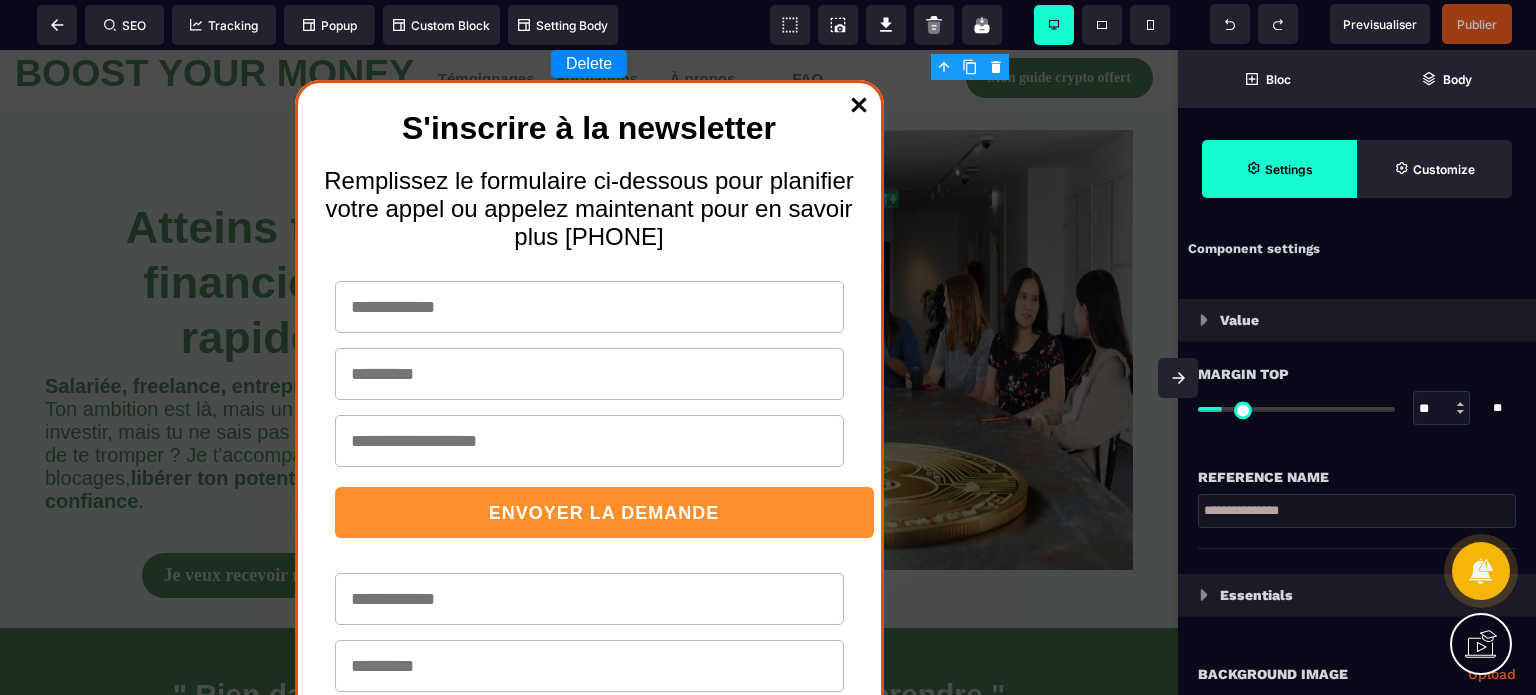 type on "*" 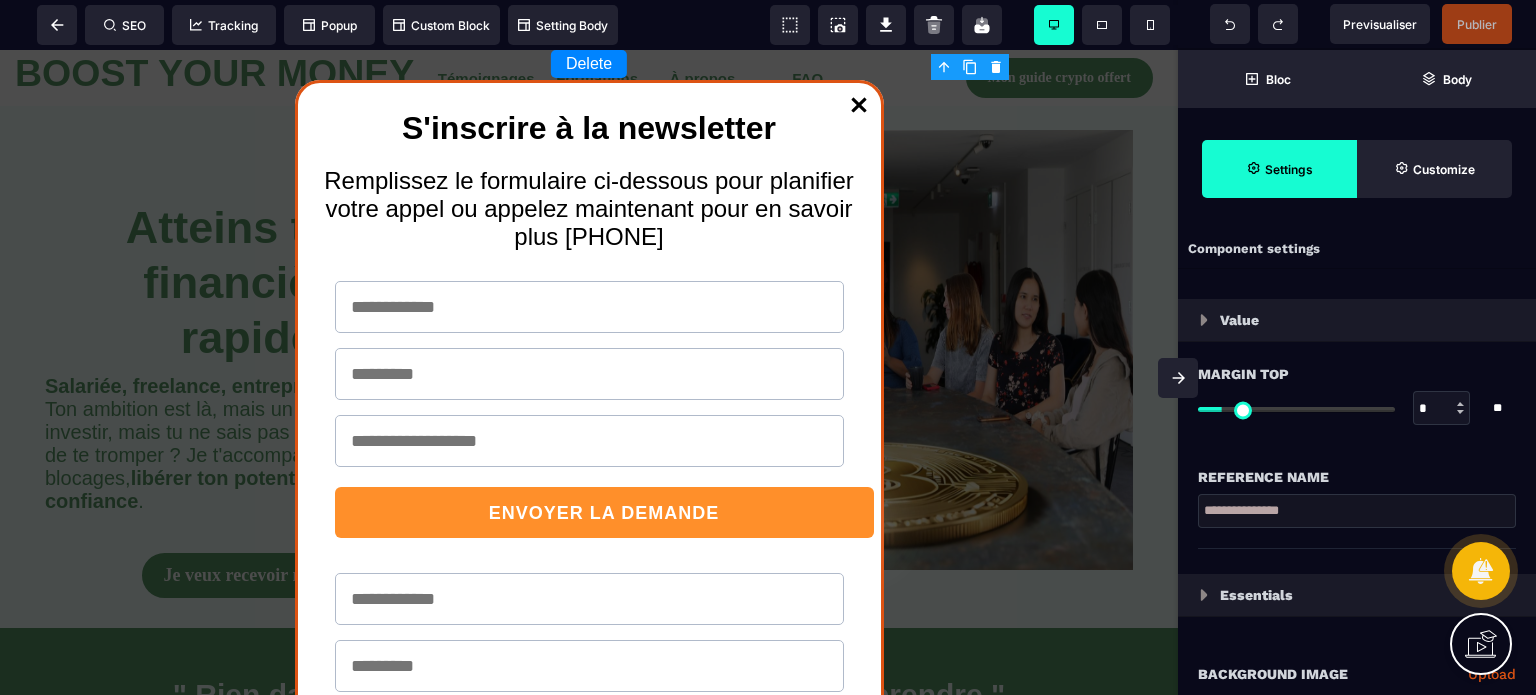 type on "*" 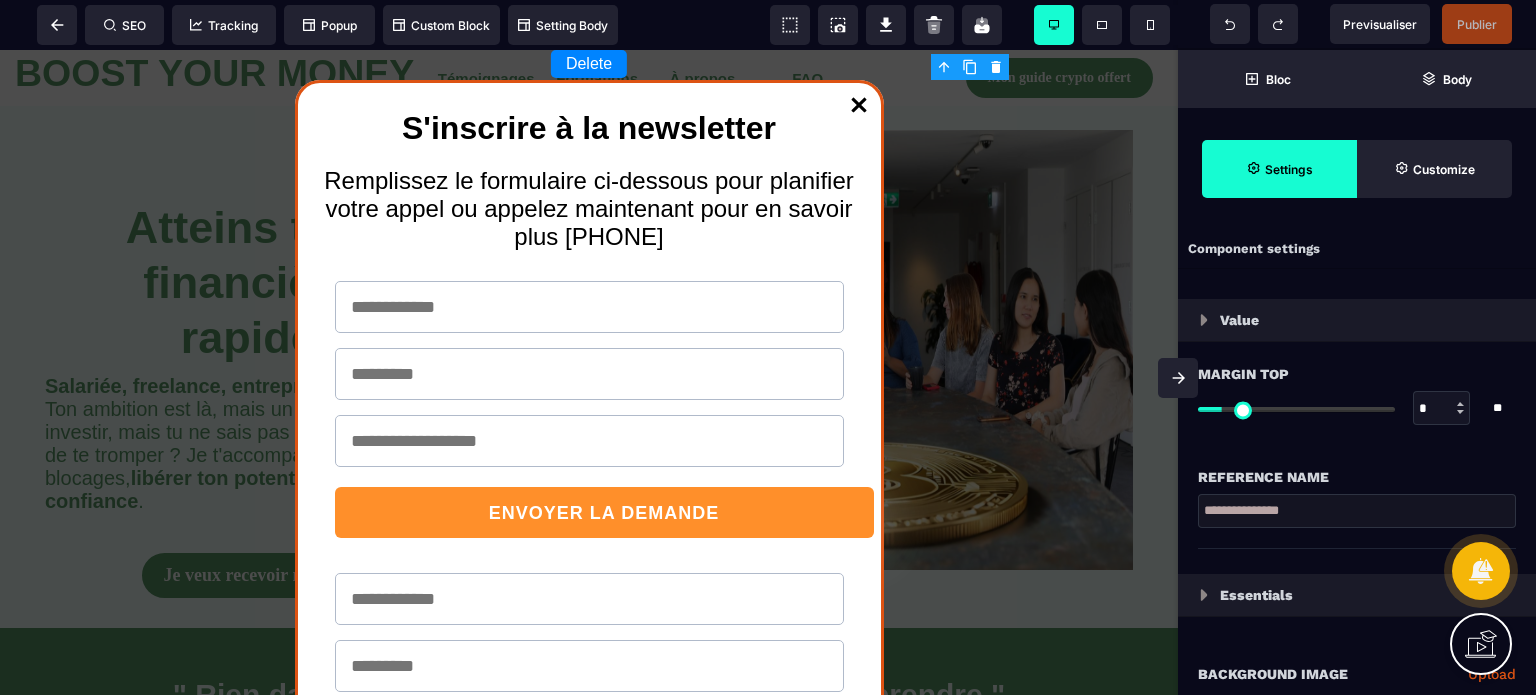 type on "**" 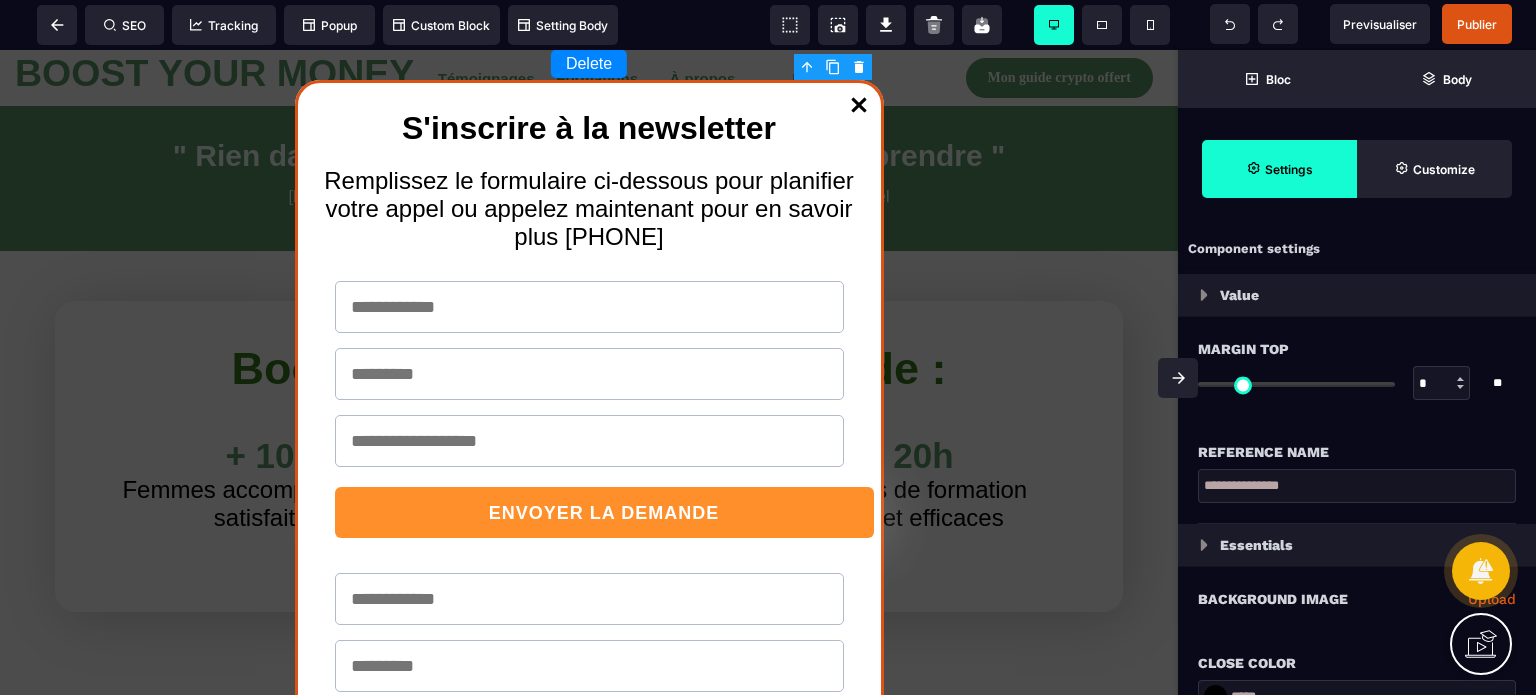 scroll, scrollTop: 524, scrollLeft: 0, axis: vertical 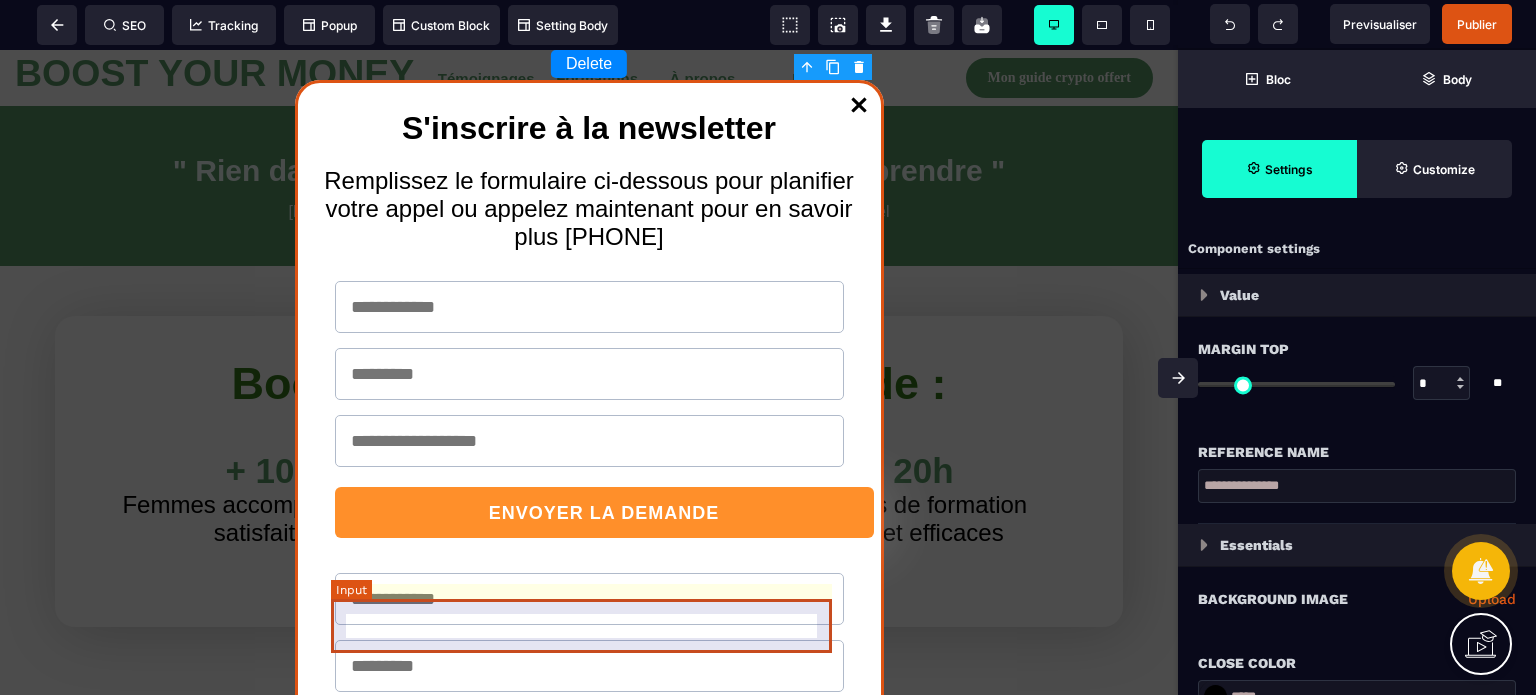click at bounding box center [589, 599] 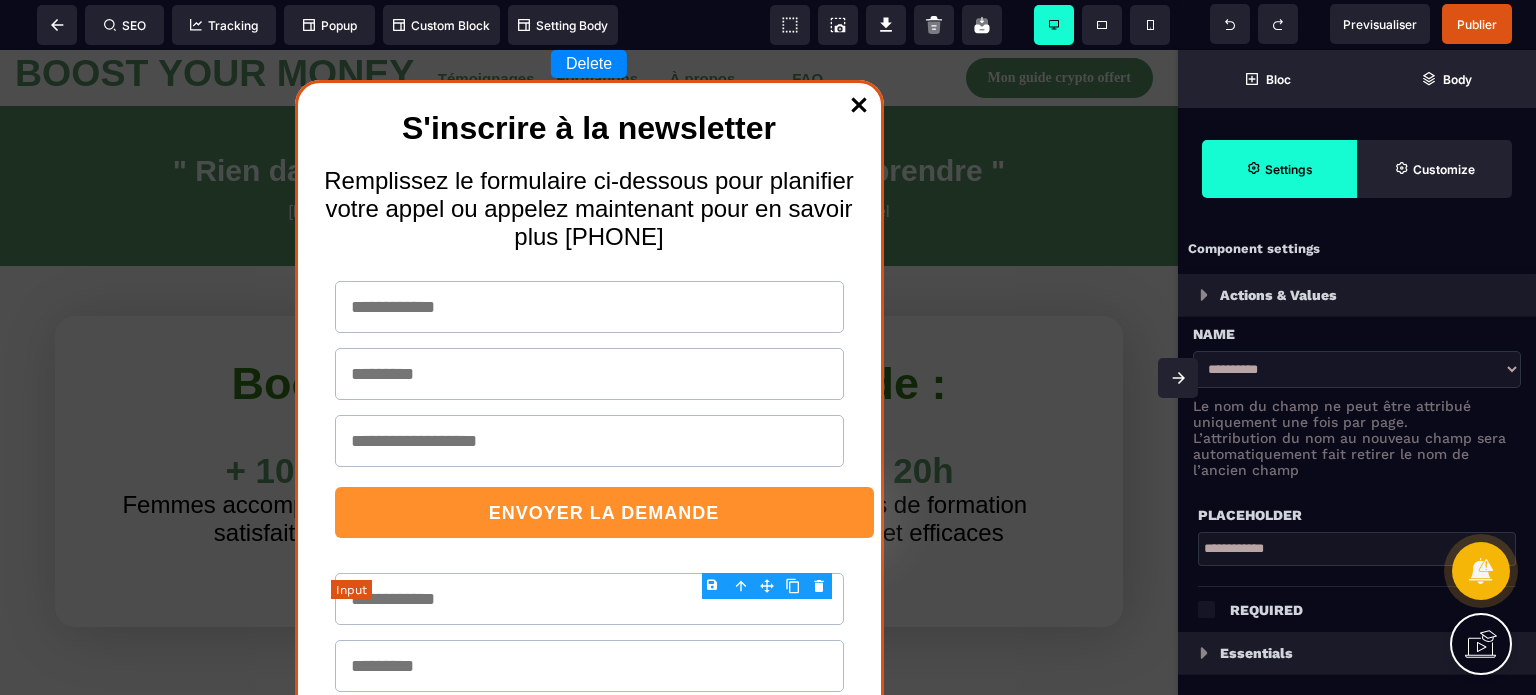 type on "**" 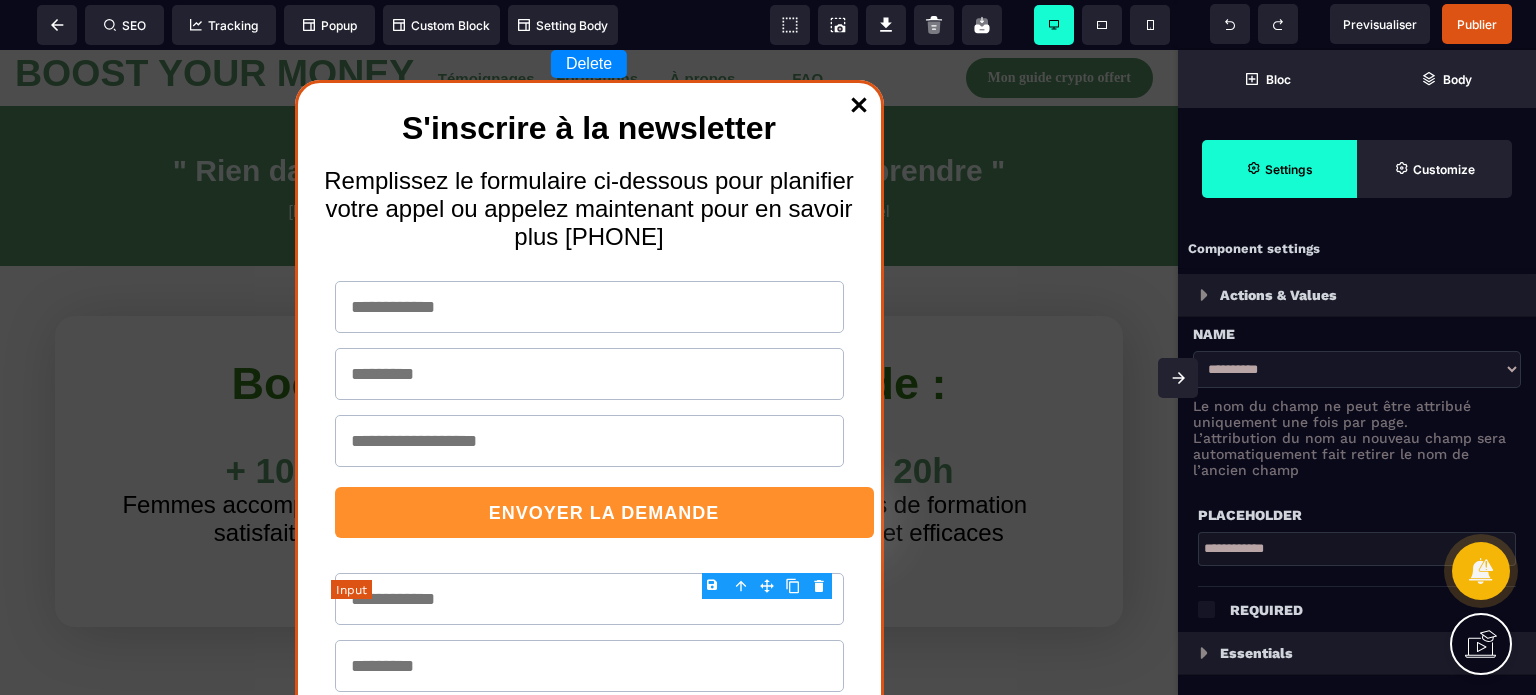 type on "**" 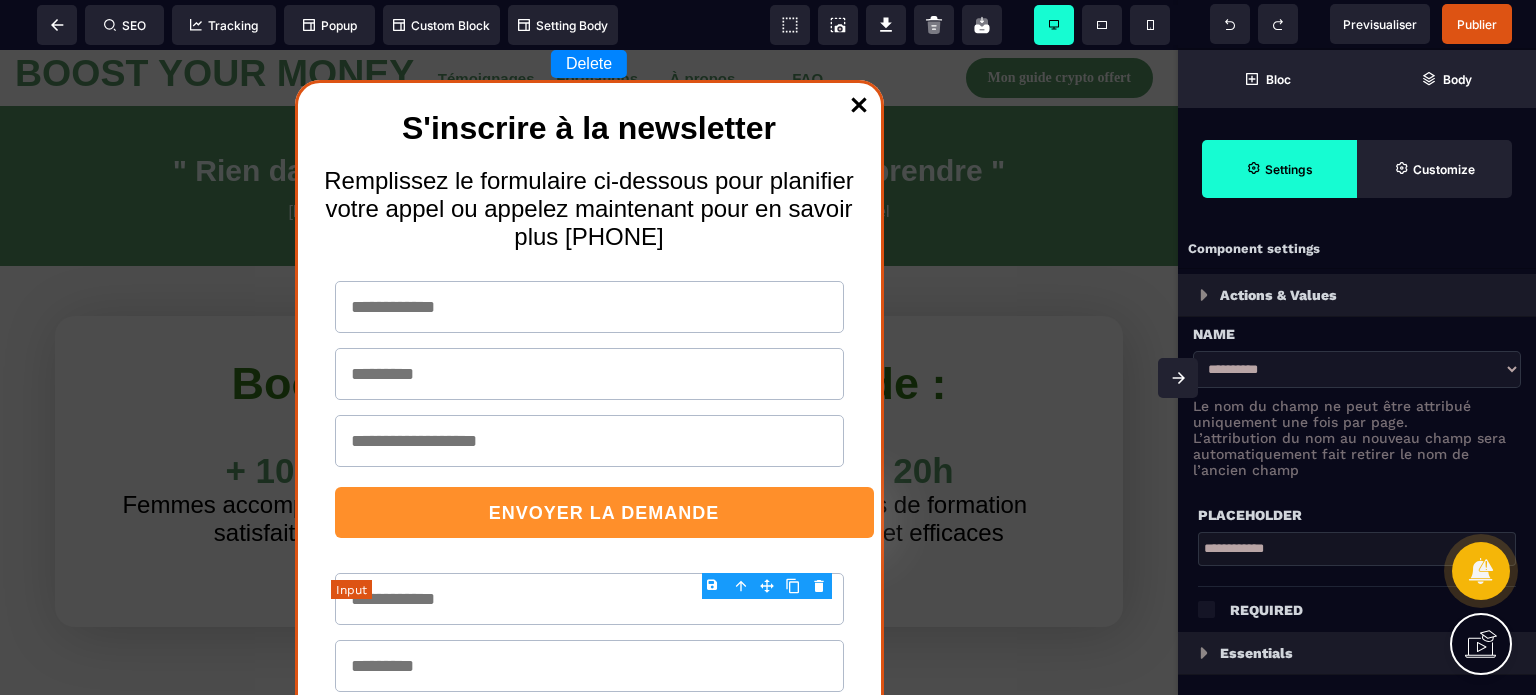 type on "*" 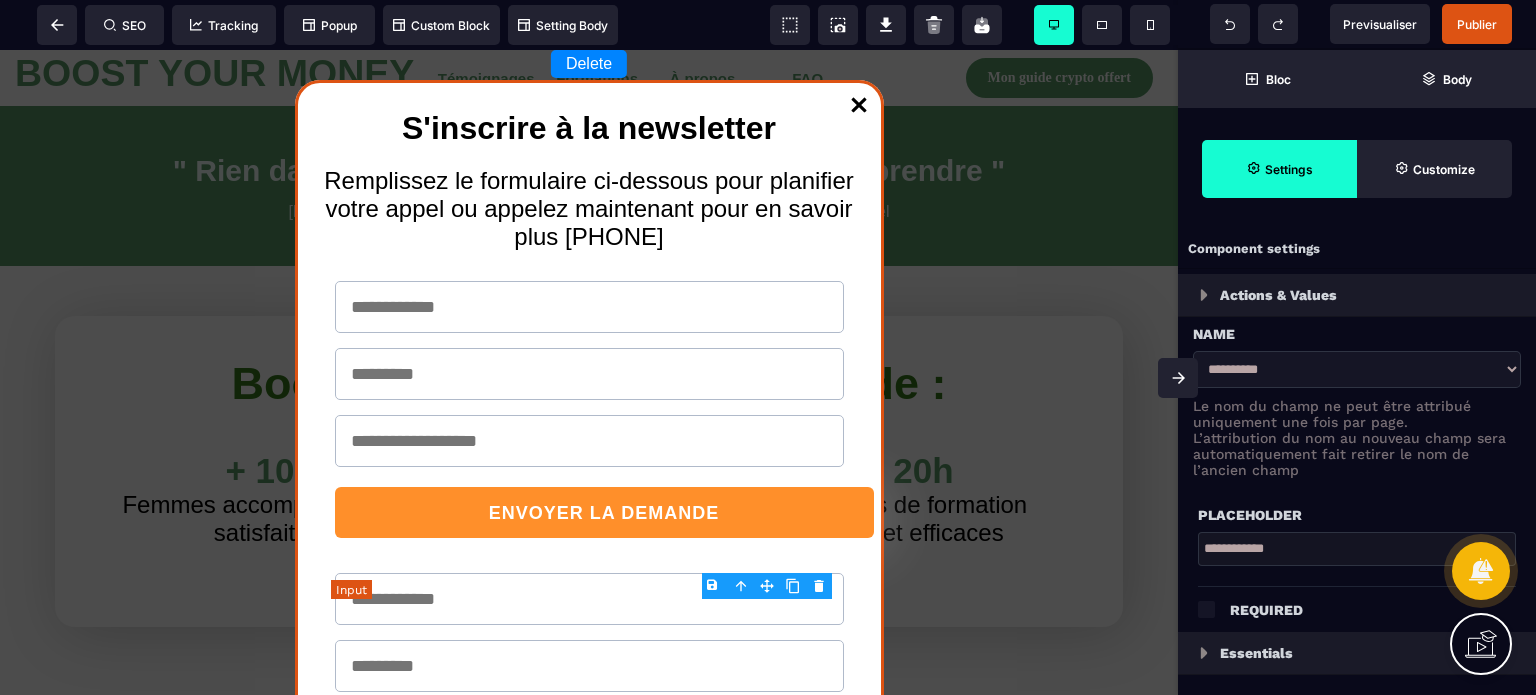 type on "***" 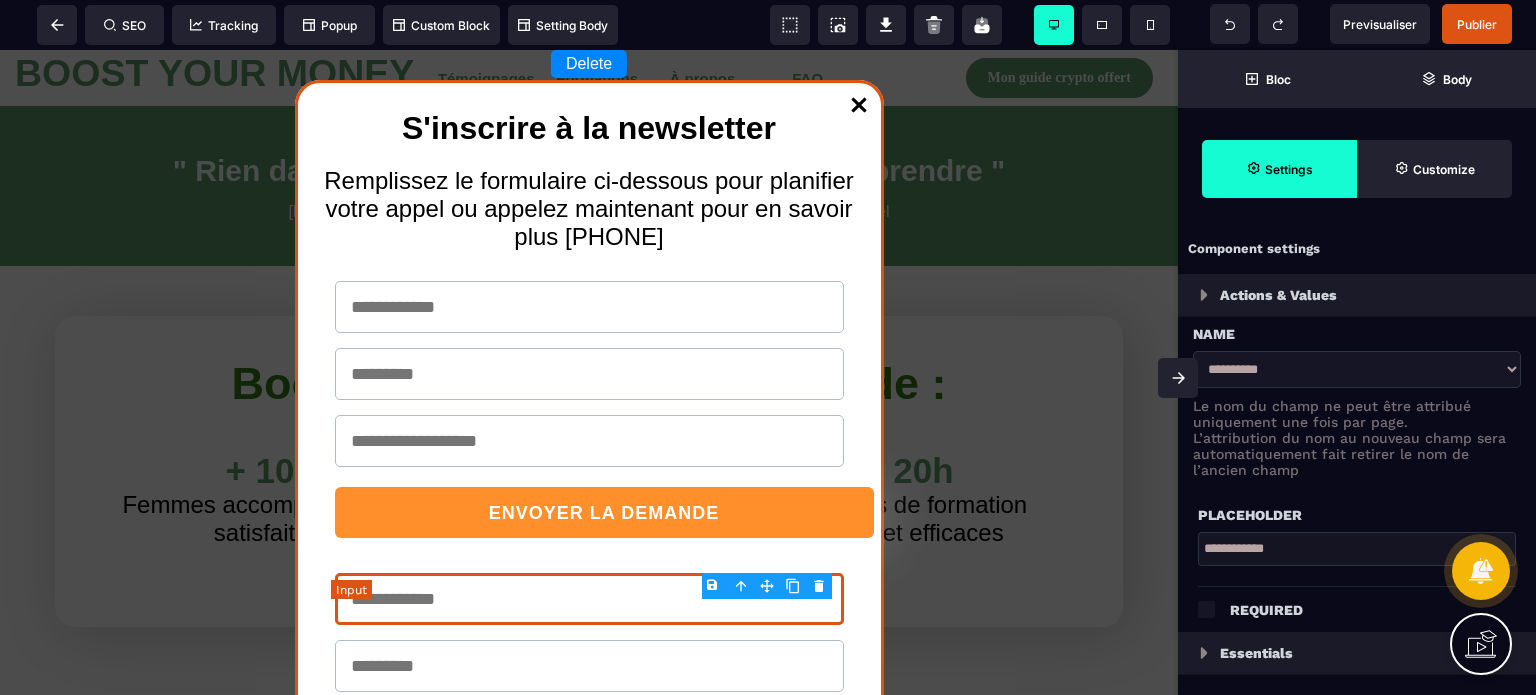 type on "*" 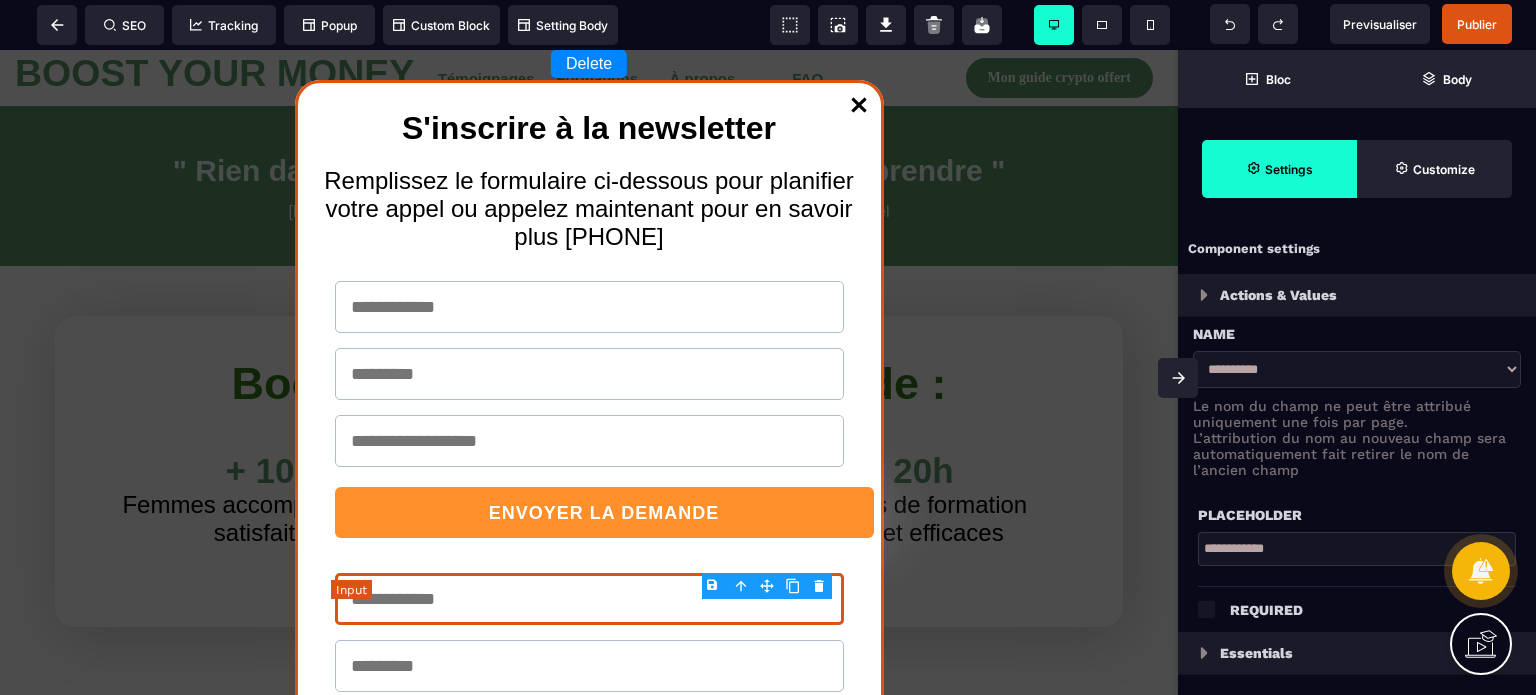 type on "*" 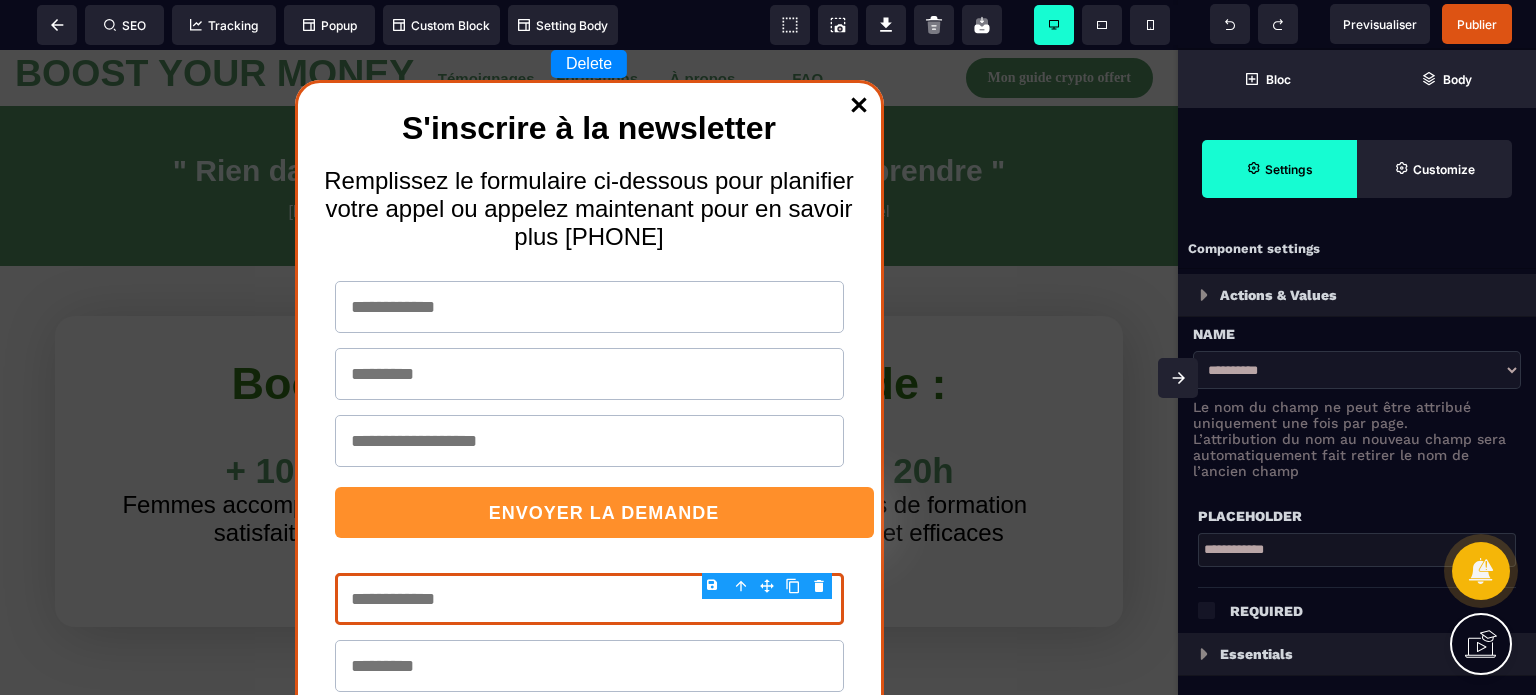 click on "B I U S
A *******
Input
SEO
Tracking
Popup" at bounding box center (768, 347) 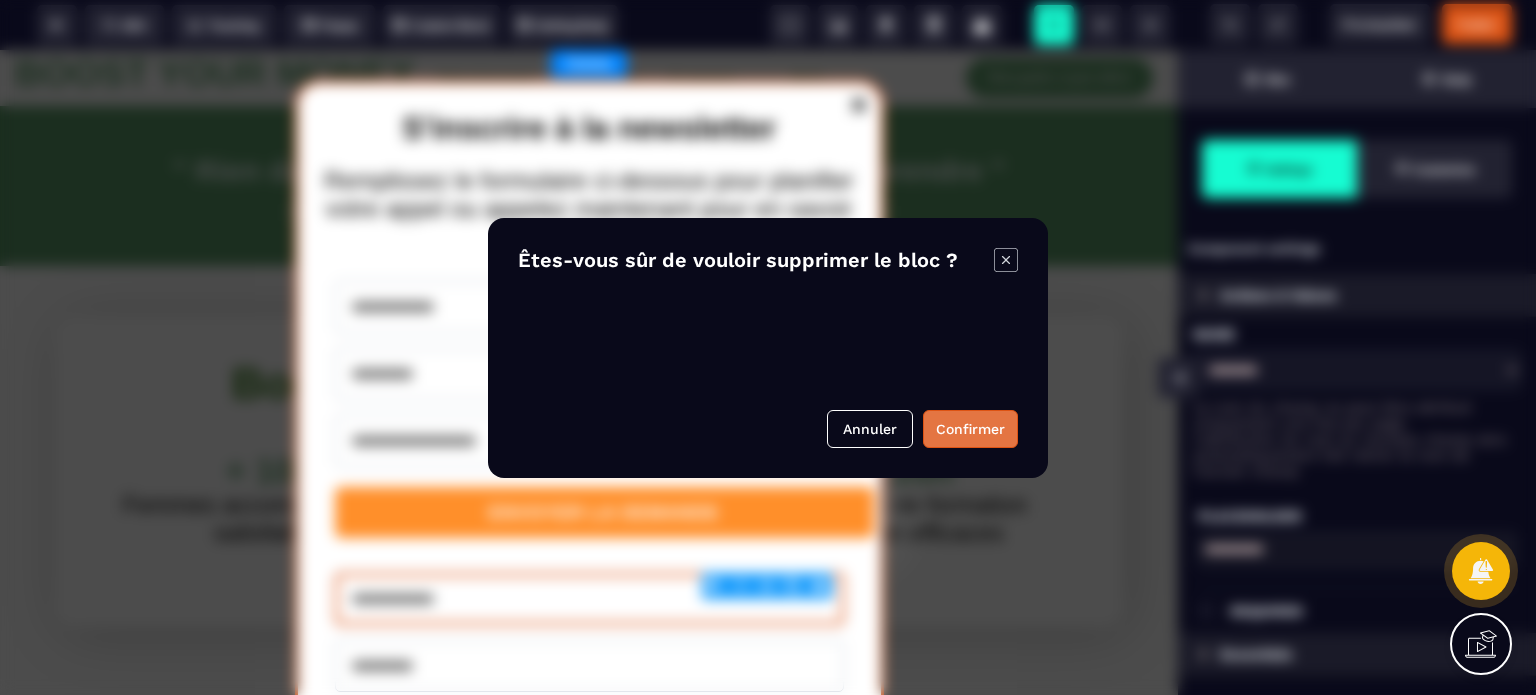 click on "Confirmer" at bounding box center [970, 429] 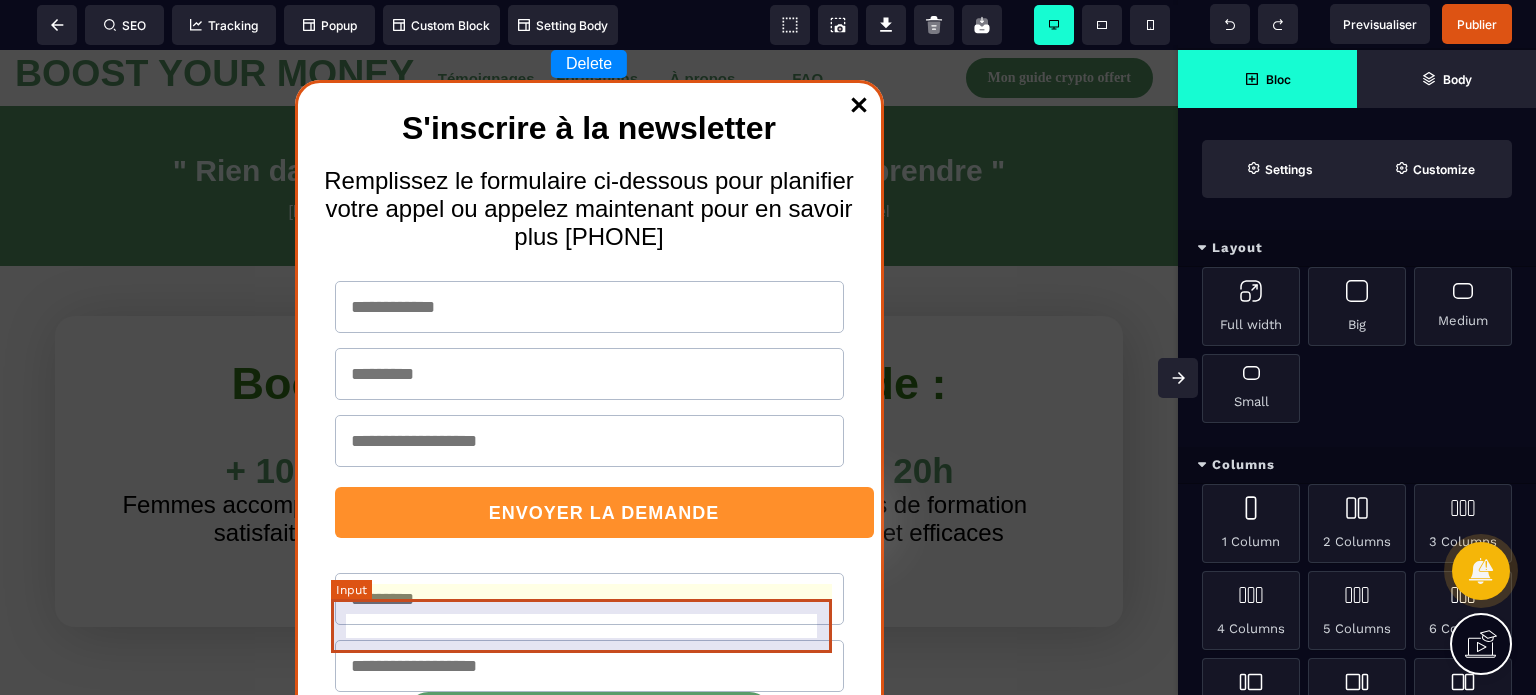 click at bounding box center [589, 599] 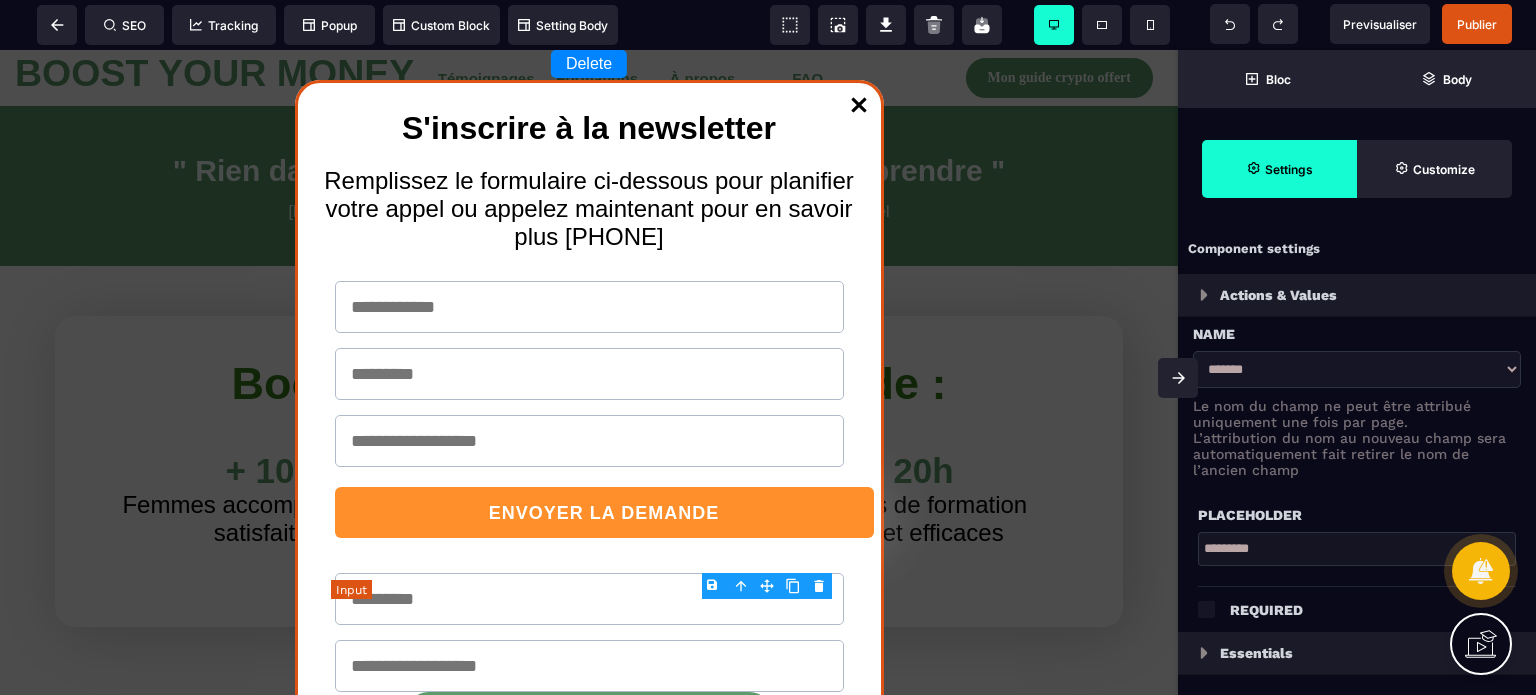 type on "**" 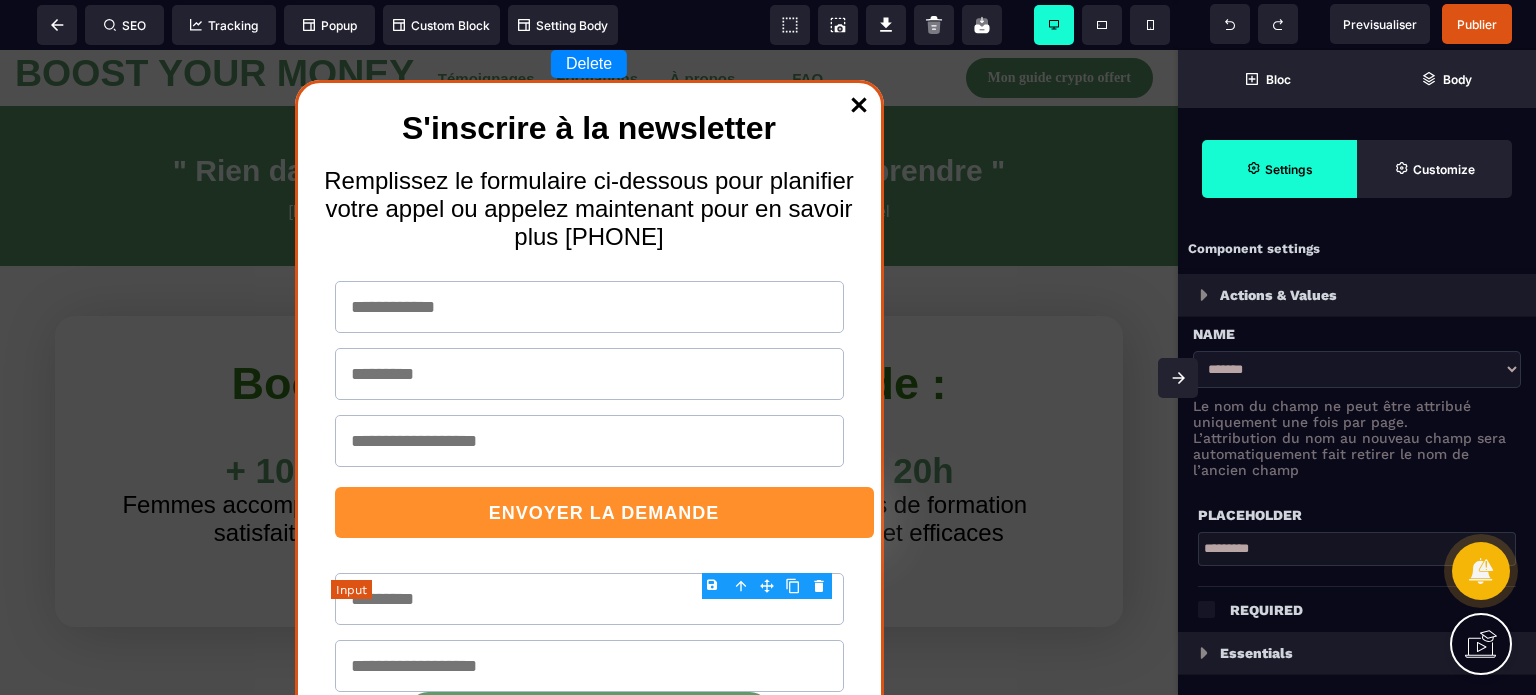 type on "**" 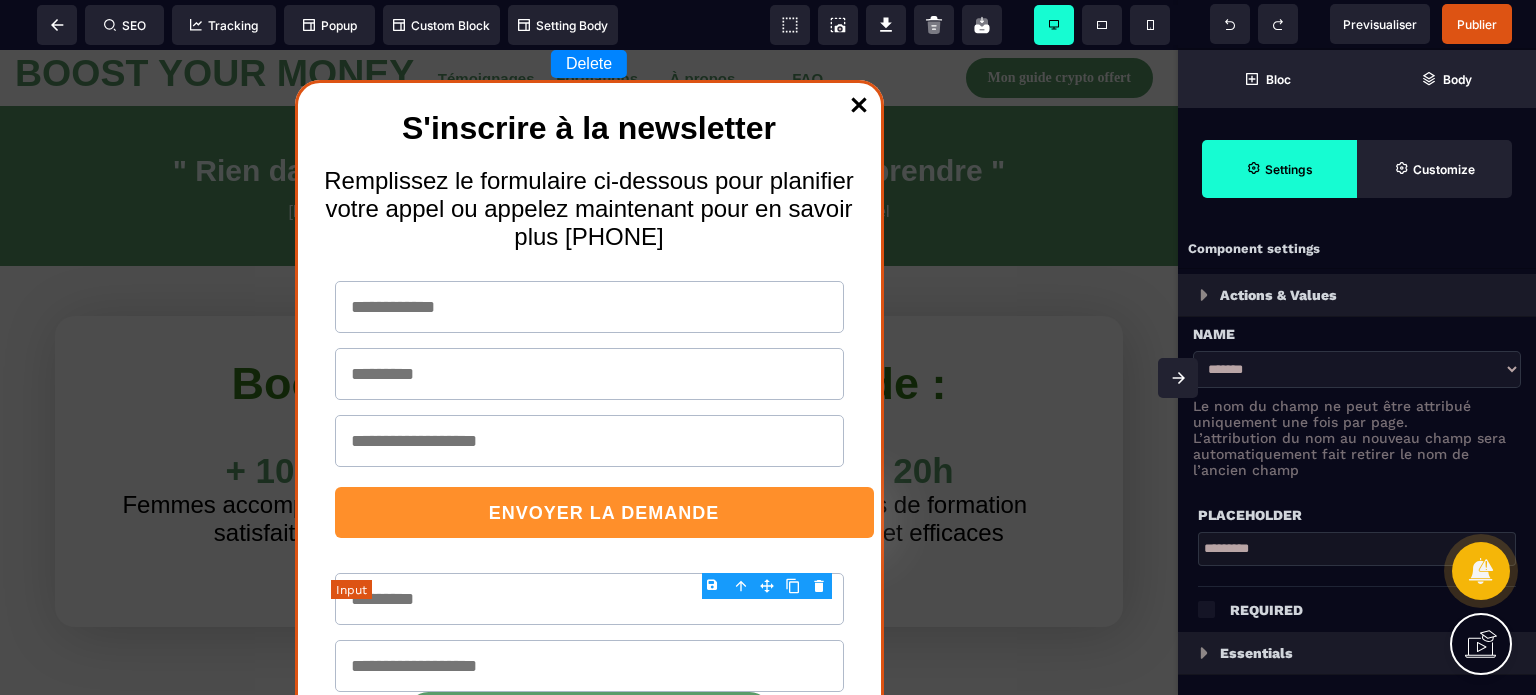 type on "*" 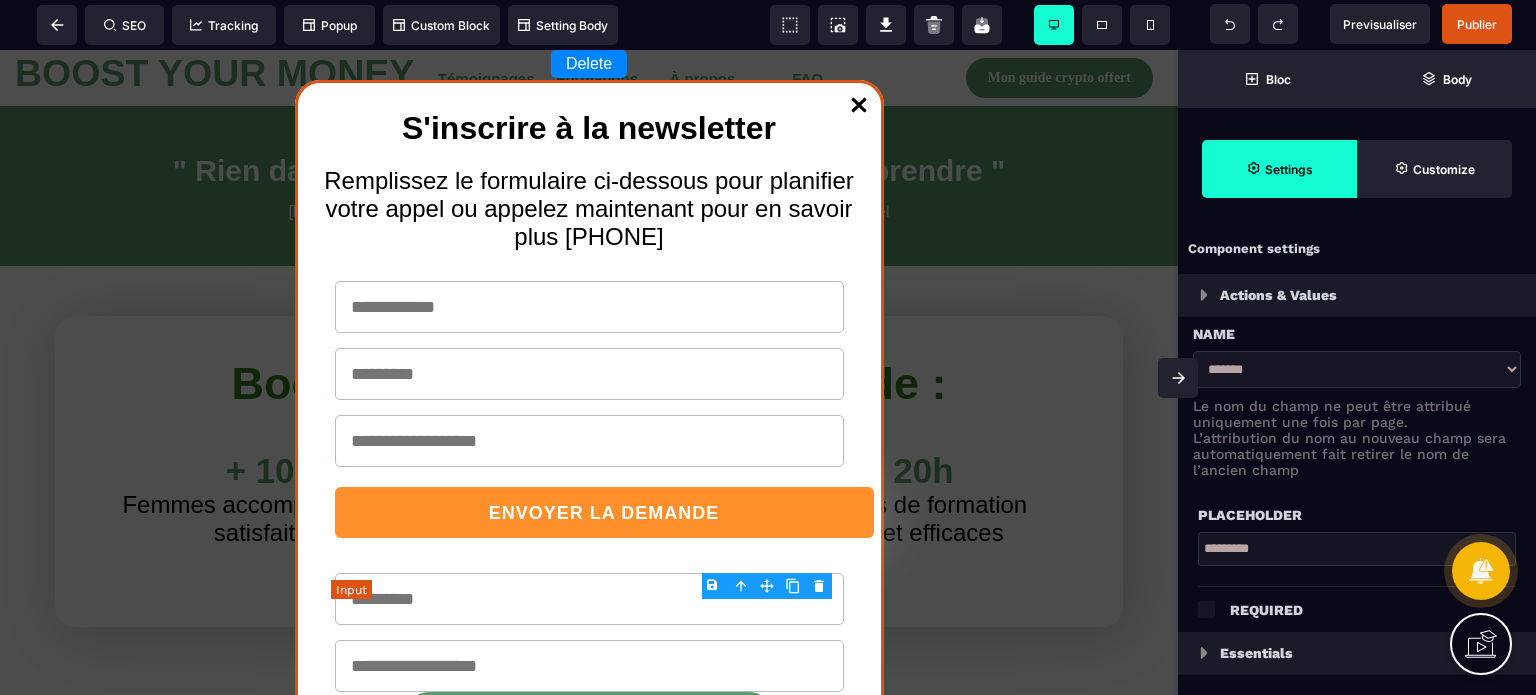 type on "***" 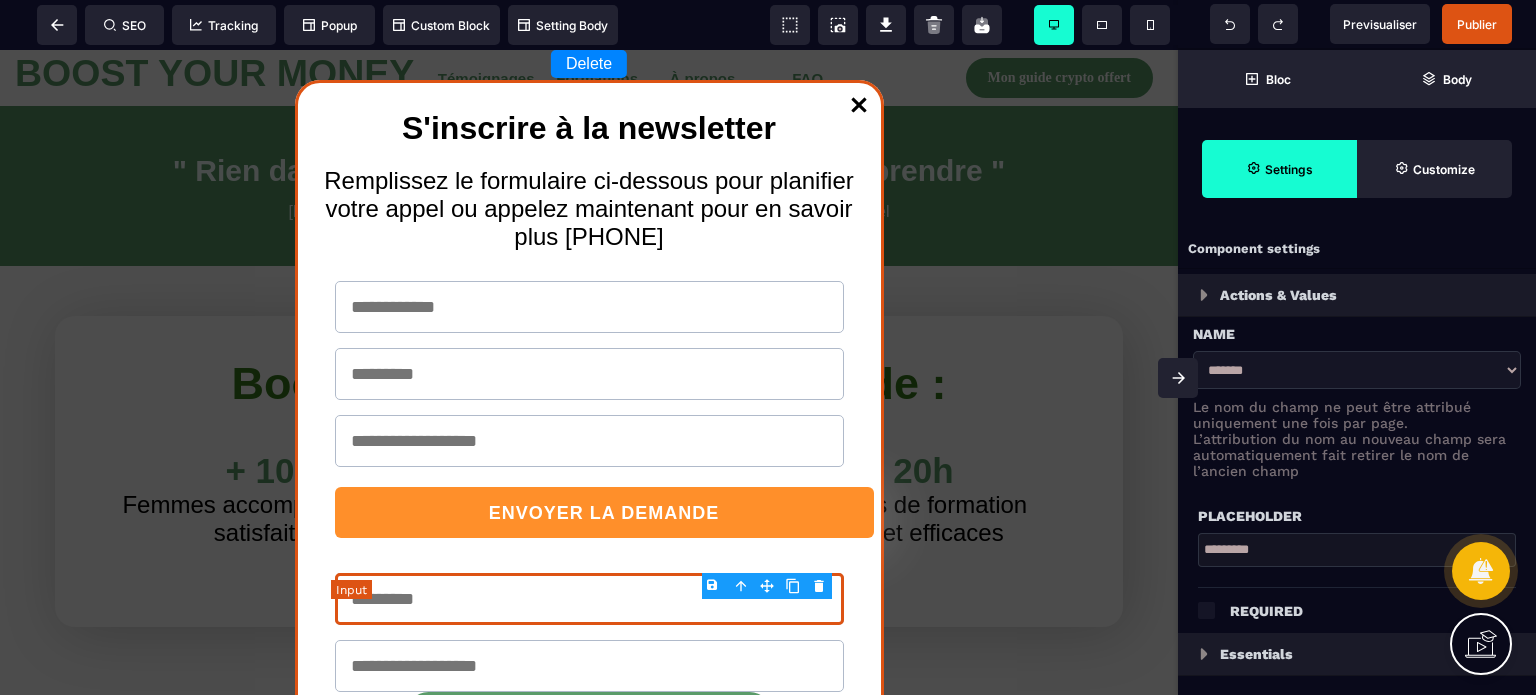 select on "*****" 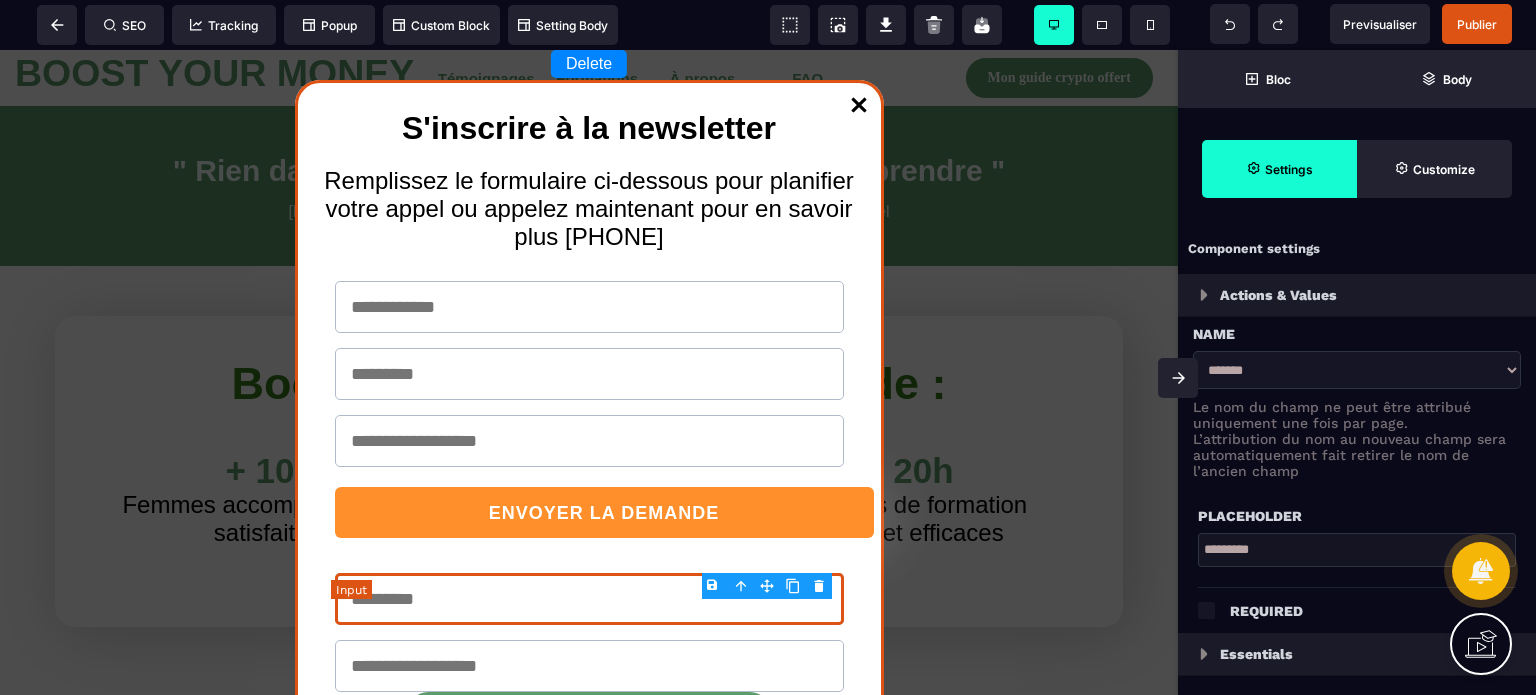 select 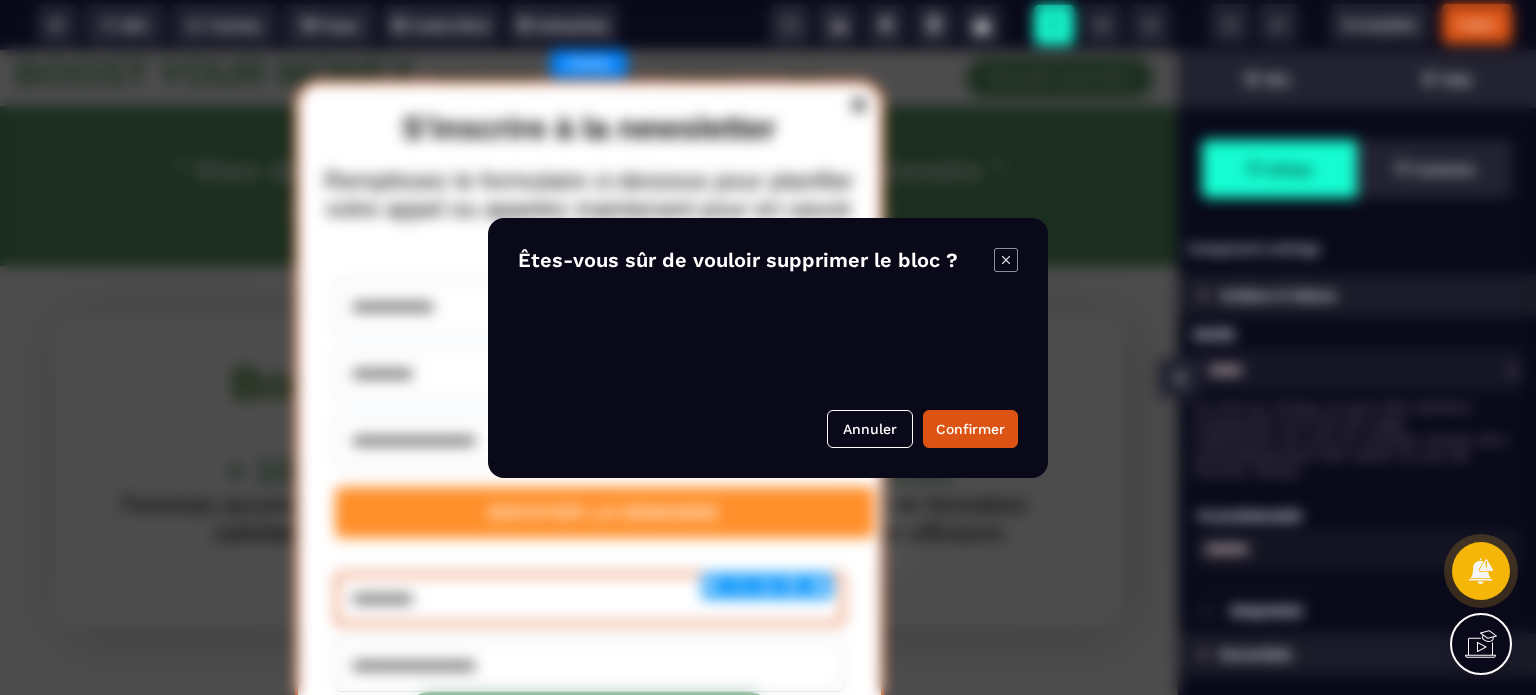click on "B I U S
A *******
Input
SEO
Tracking
Popup" at bounding box center (768, 347) 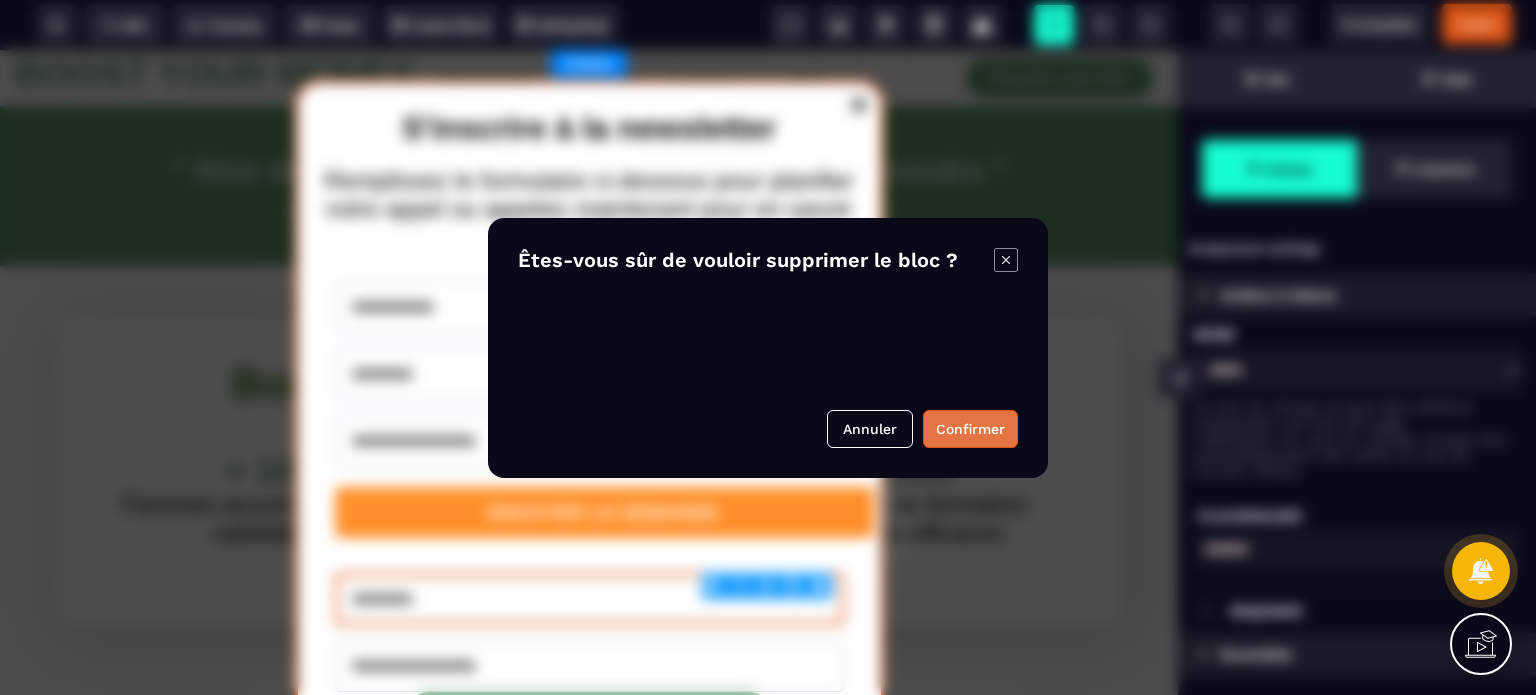 click on "Confirmer" at bounding box center (970, 429) 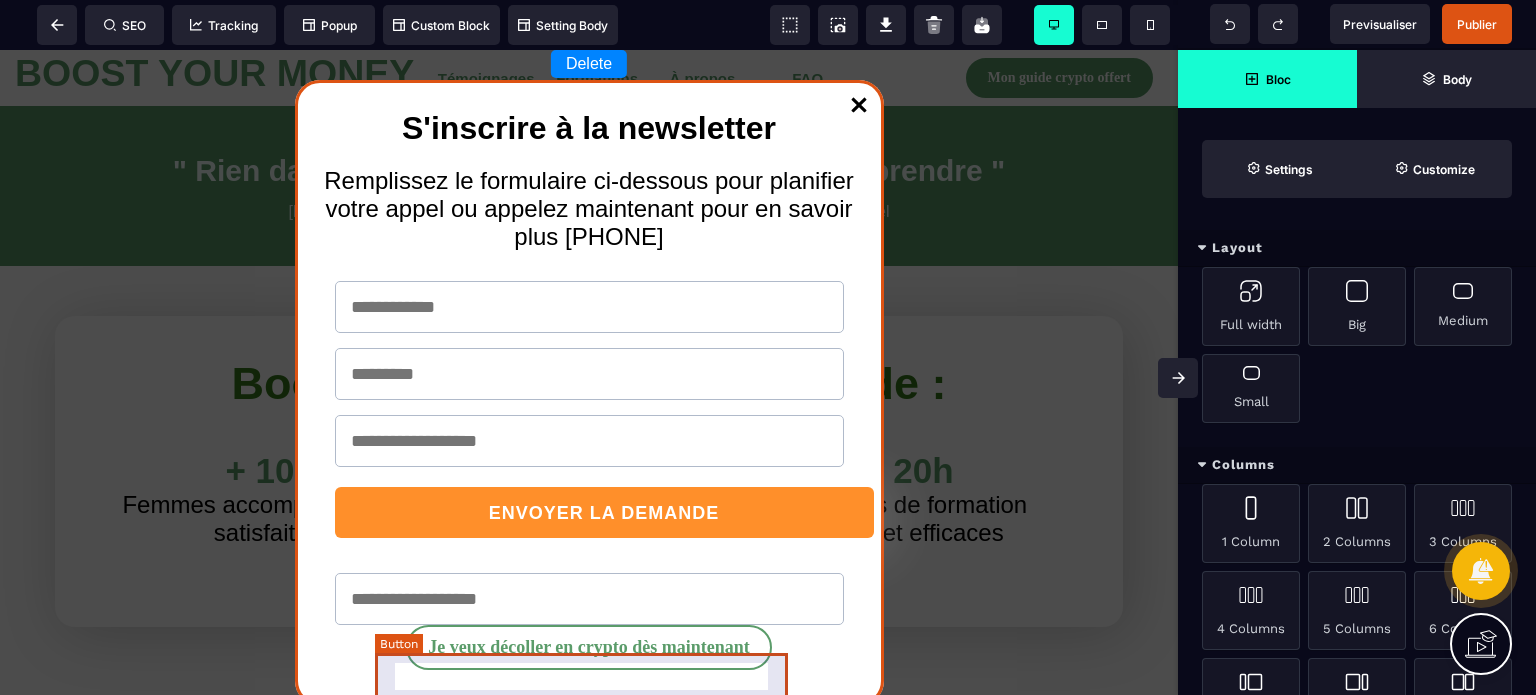 click on "Je veux décoller en crypto dès maintenant" at bounding box center (589, 647) 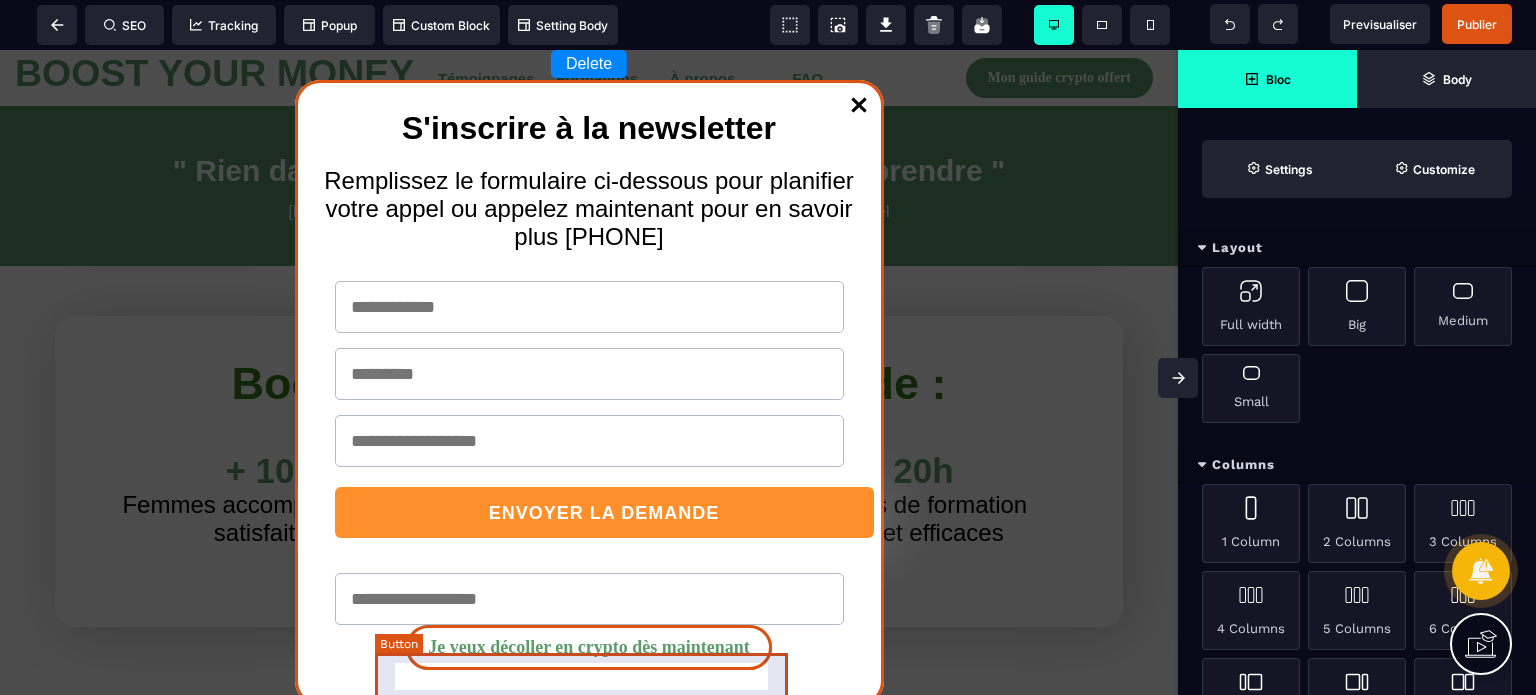select on "******" 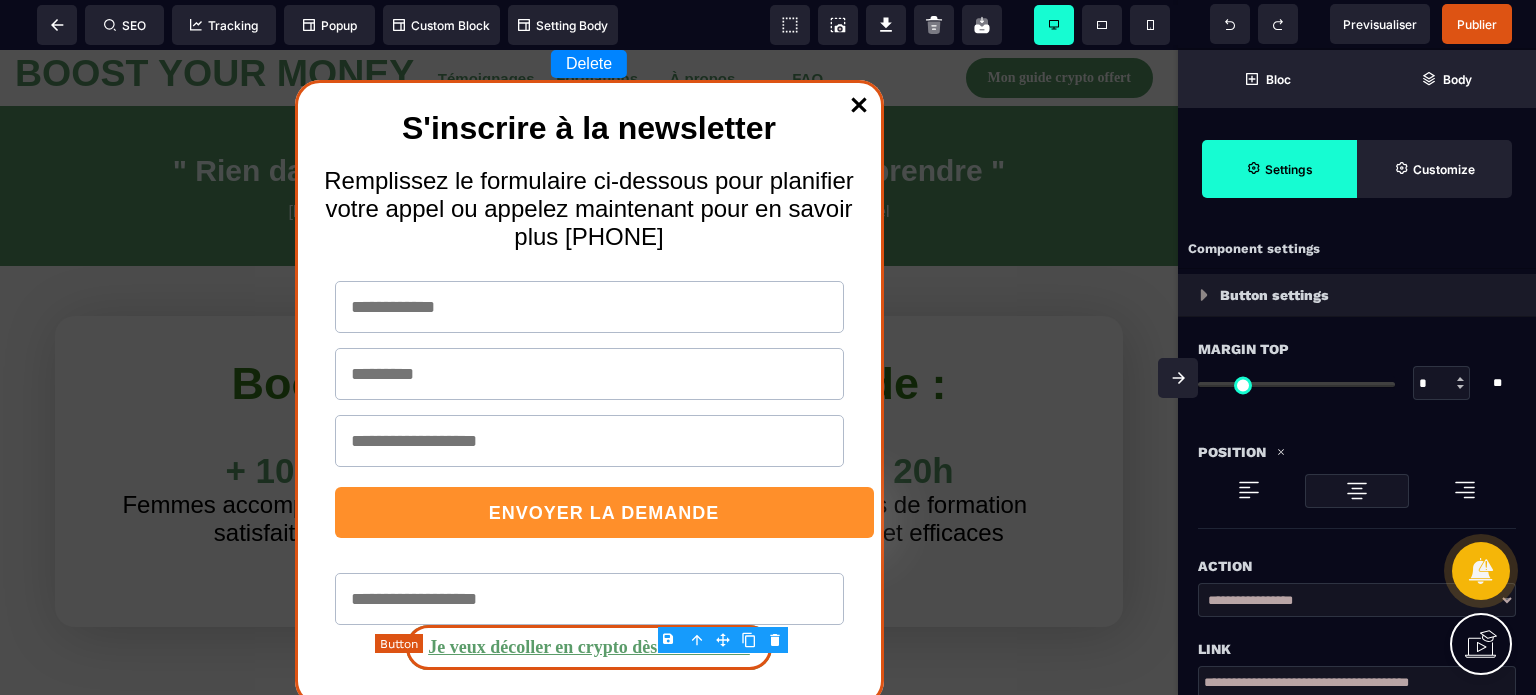 type on "**" 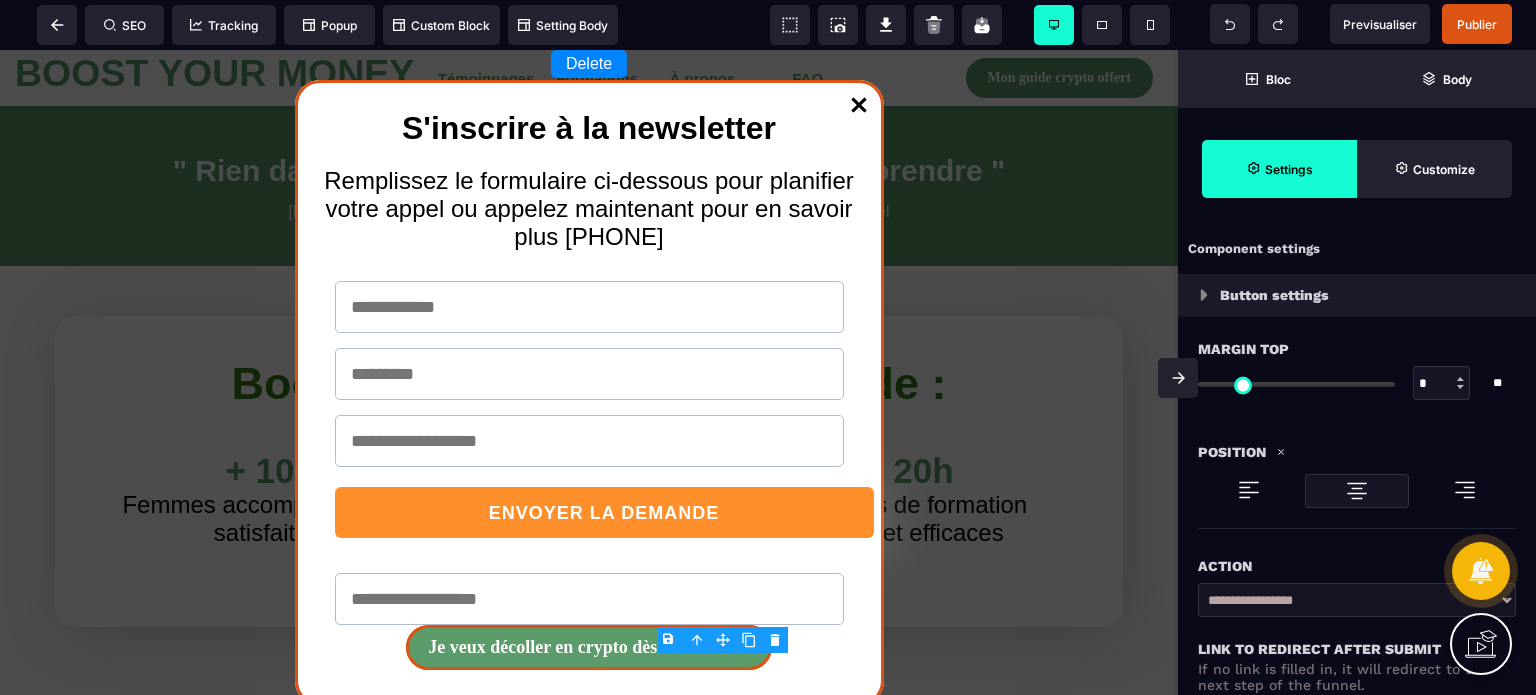 click on "Action" at bounding box center (1357, 566) 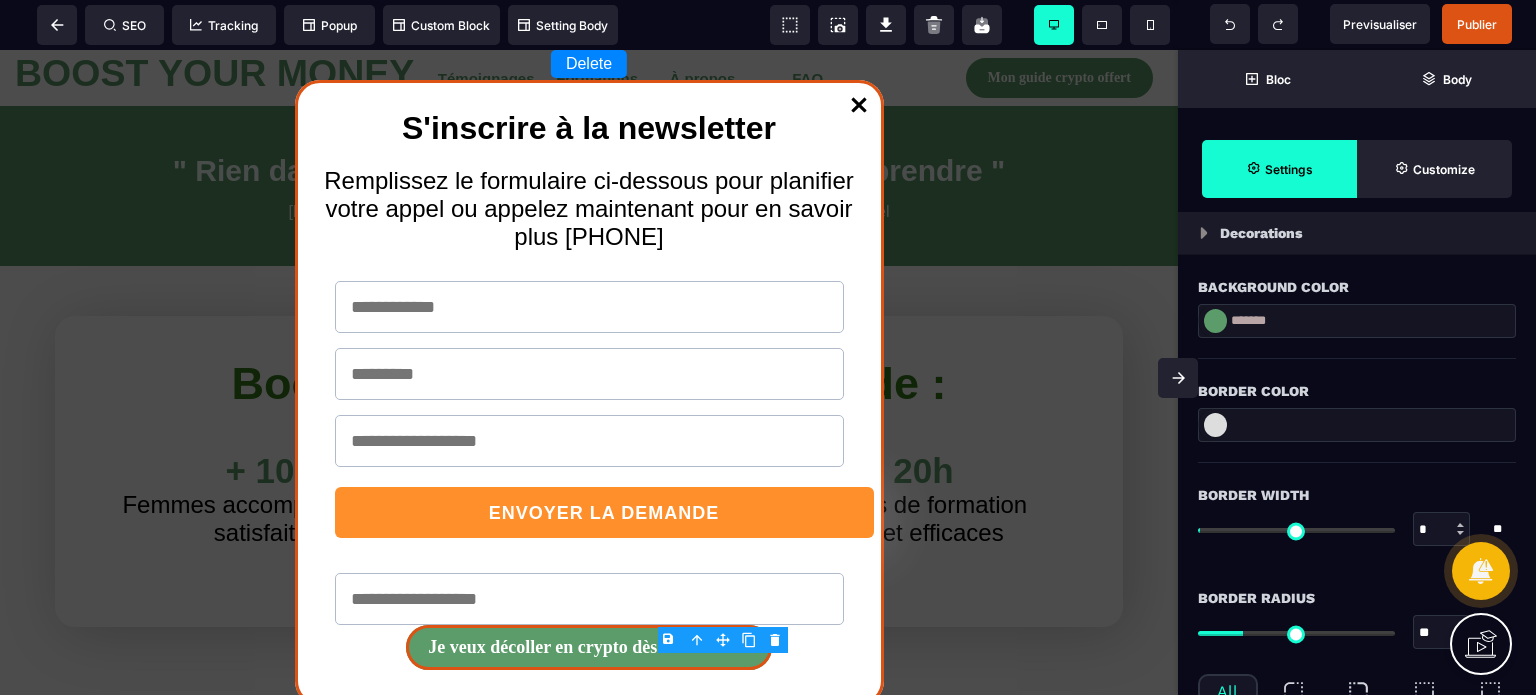 scroll, scrollTop: 2280, scrollLeft: 0, axis: vertical 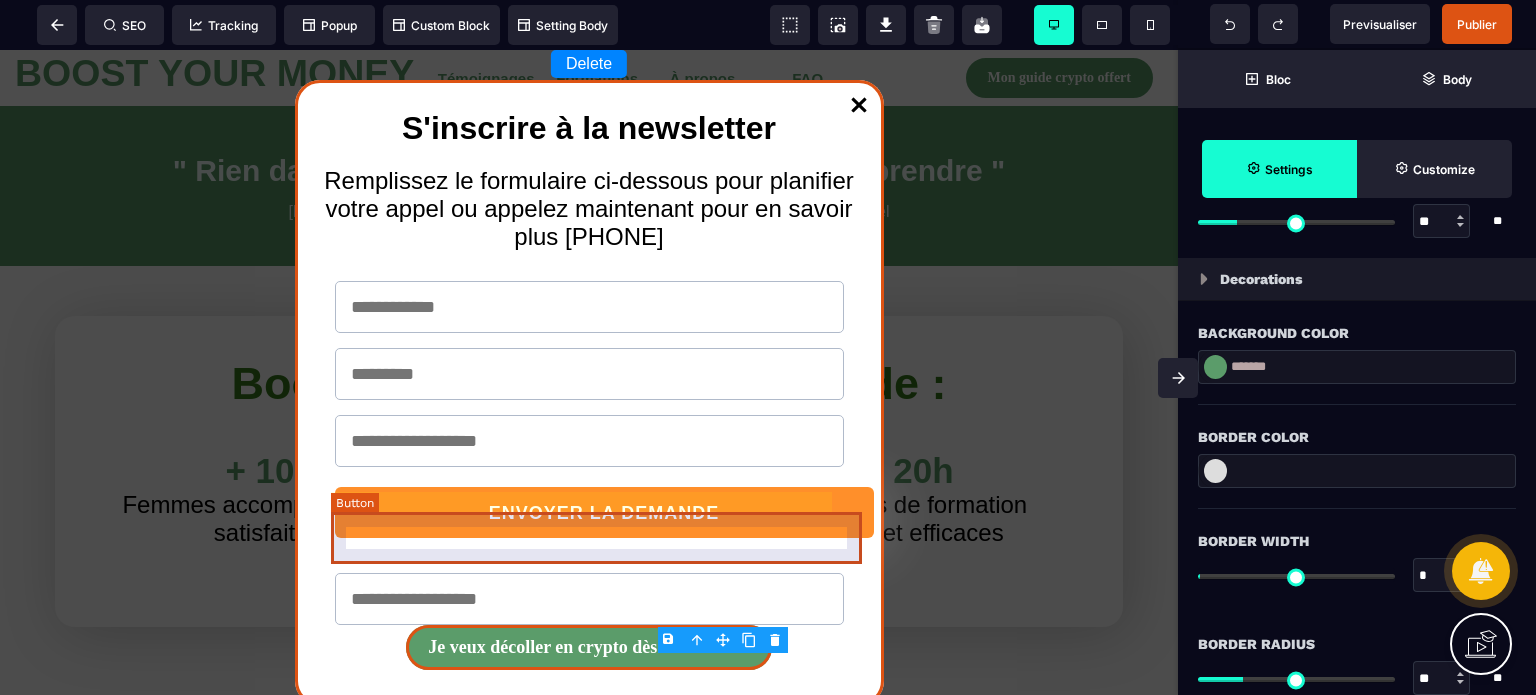 click on "ENVOYER LA DEMANDE" at bounding box center [604, 512] 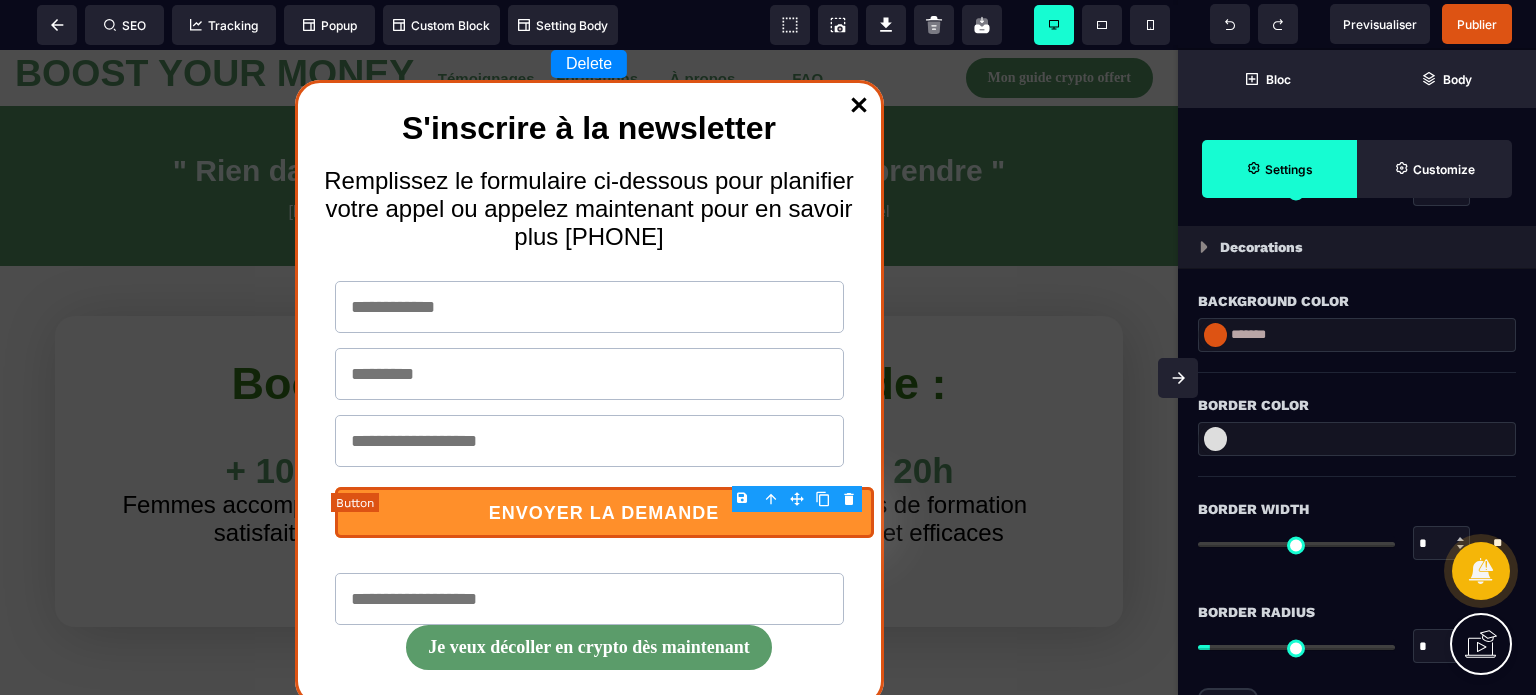 type on "**" 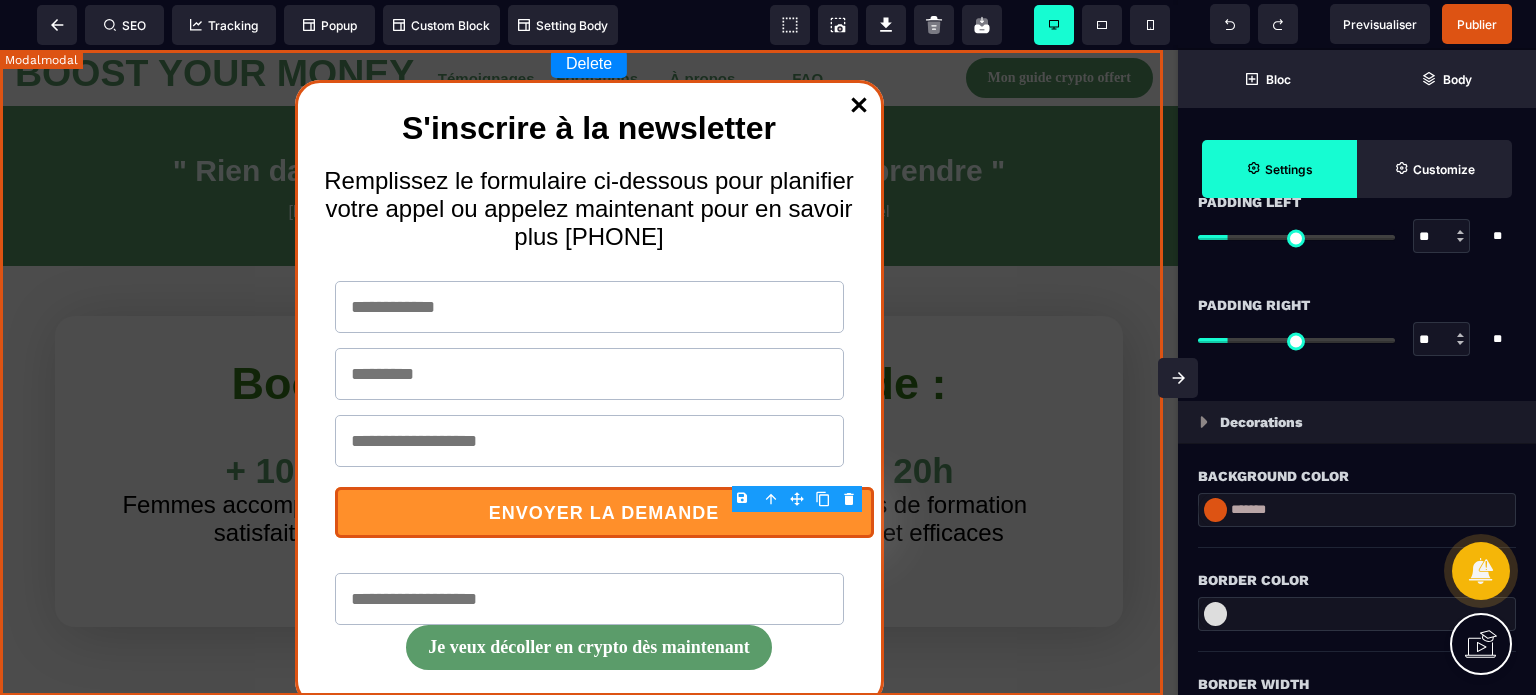 scroll, scrollTop: 0, scrollLeft: 0, axis: both 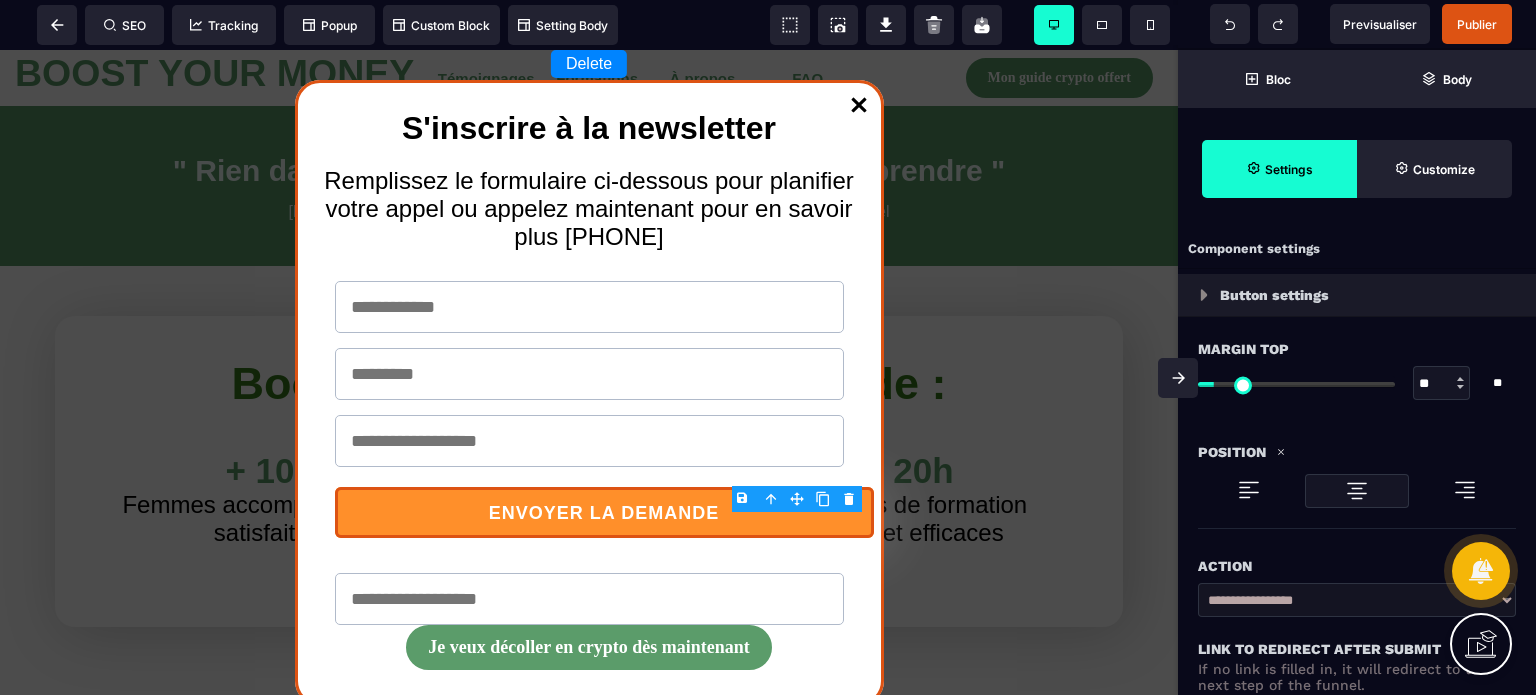 click on "Action" at bounding box center [1357, 566] 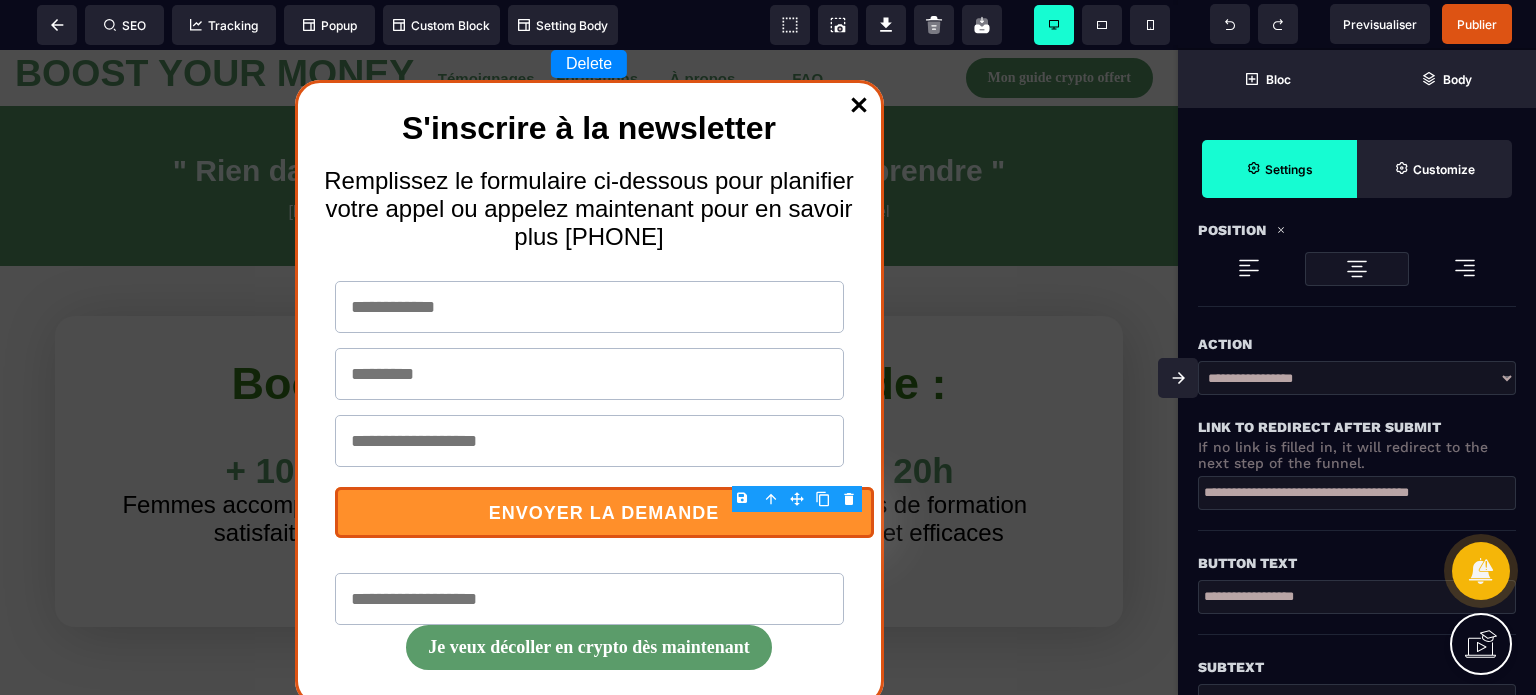 scroll, scrollTop: 240, scrollLeft: 0, axis: vertical 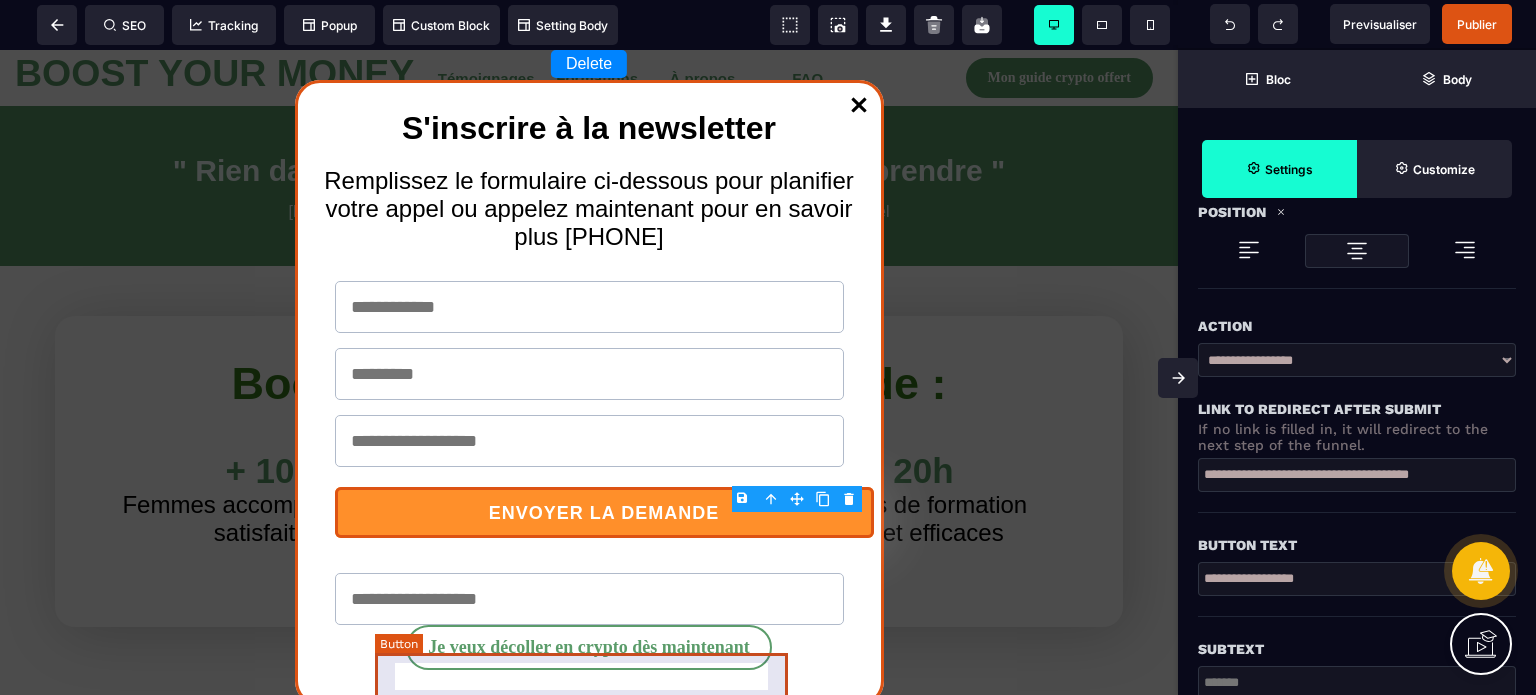 click on "Je veux décoller en crypto dès maintenant" at bounding box center (589, 647) 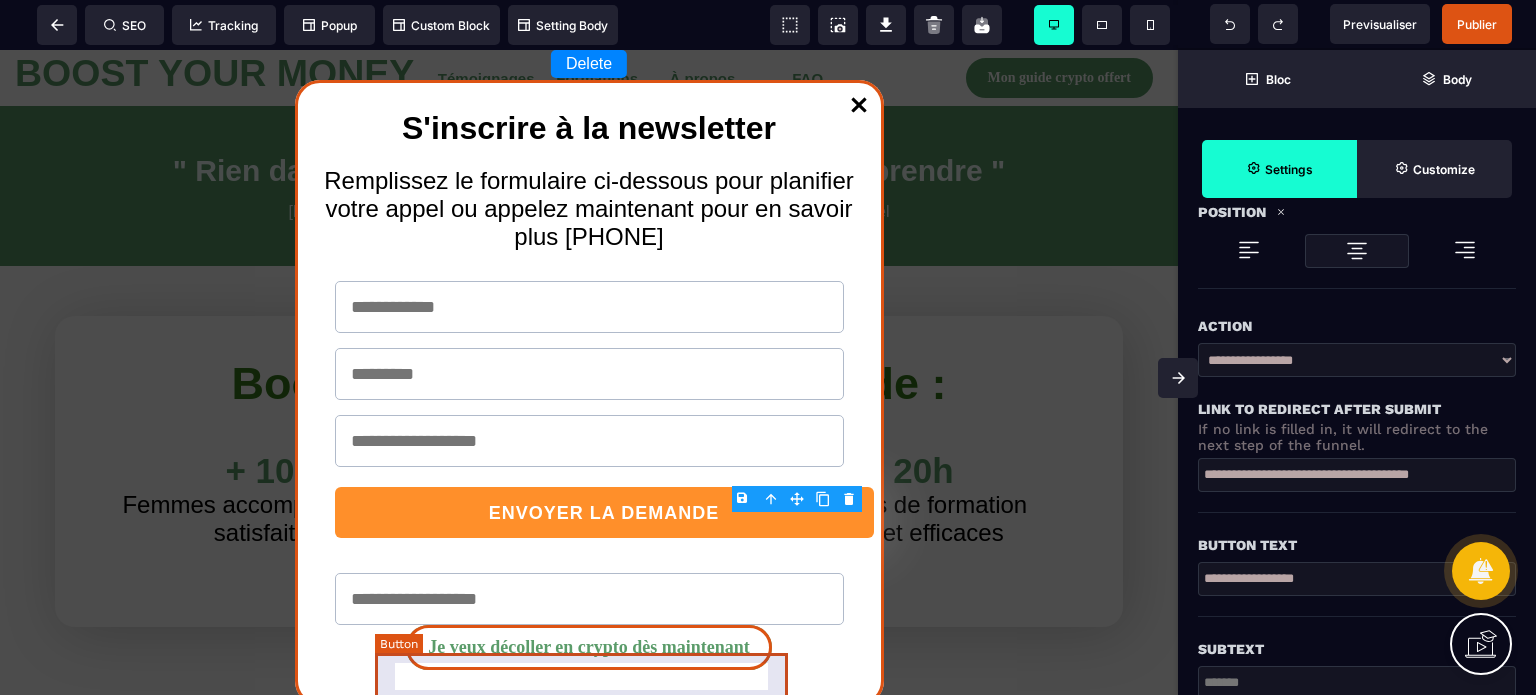 scroll, scrollTop: 0, scrollLeft: 0, axis: both 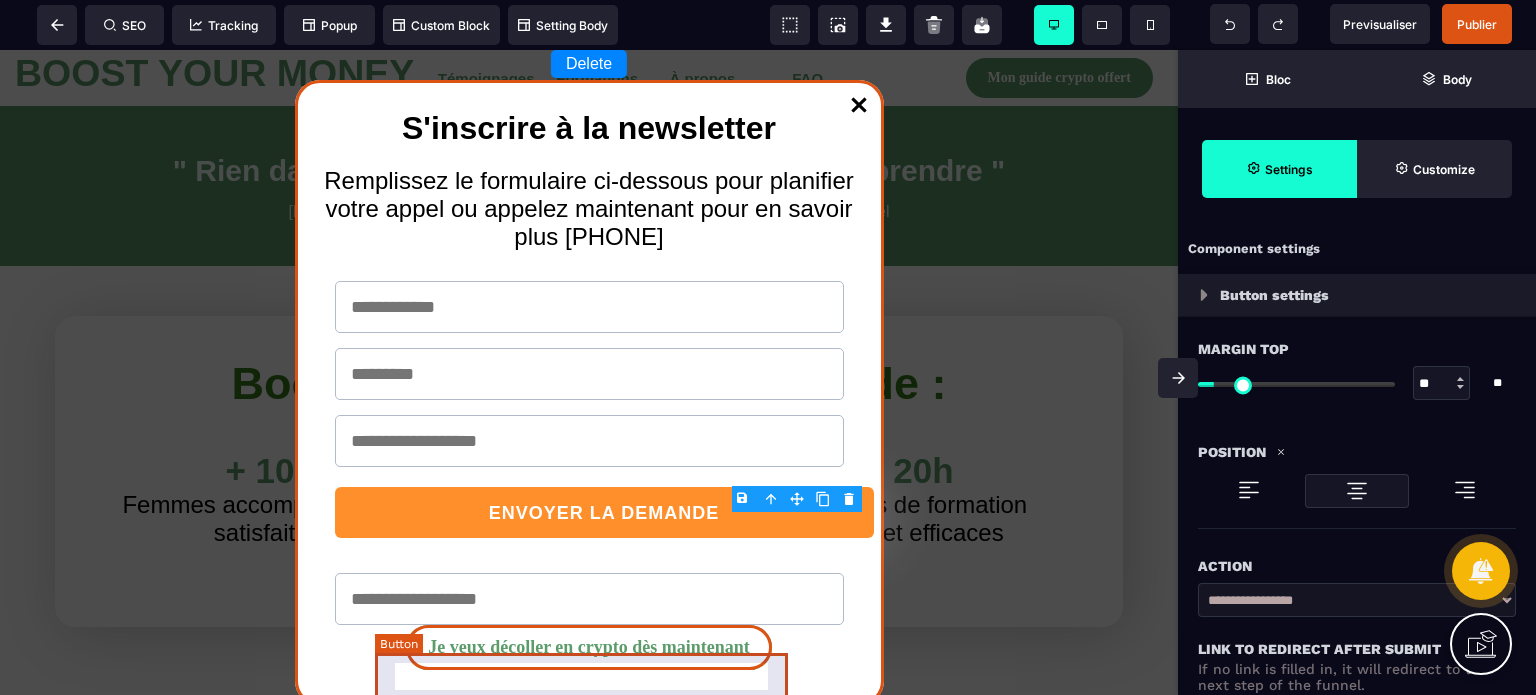 select on "******" 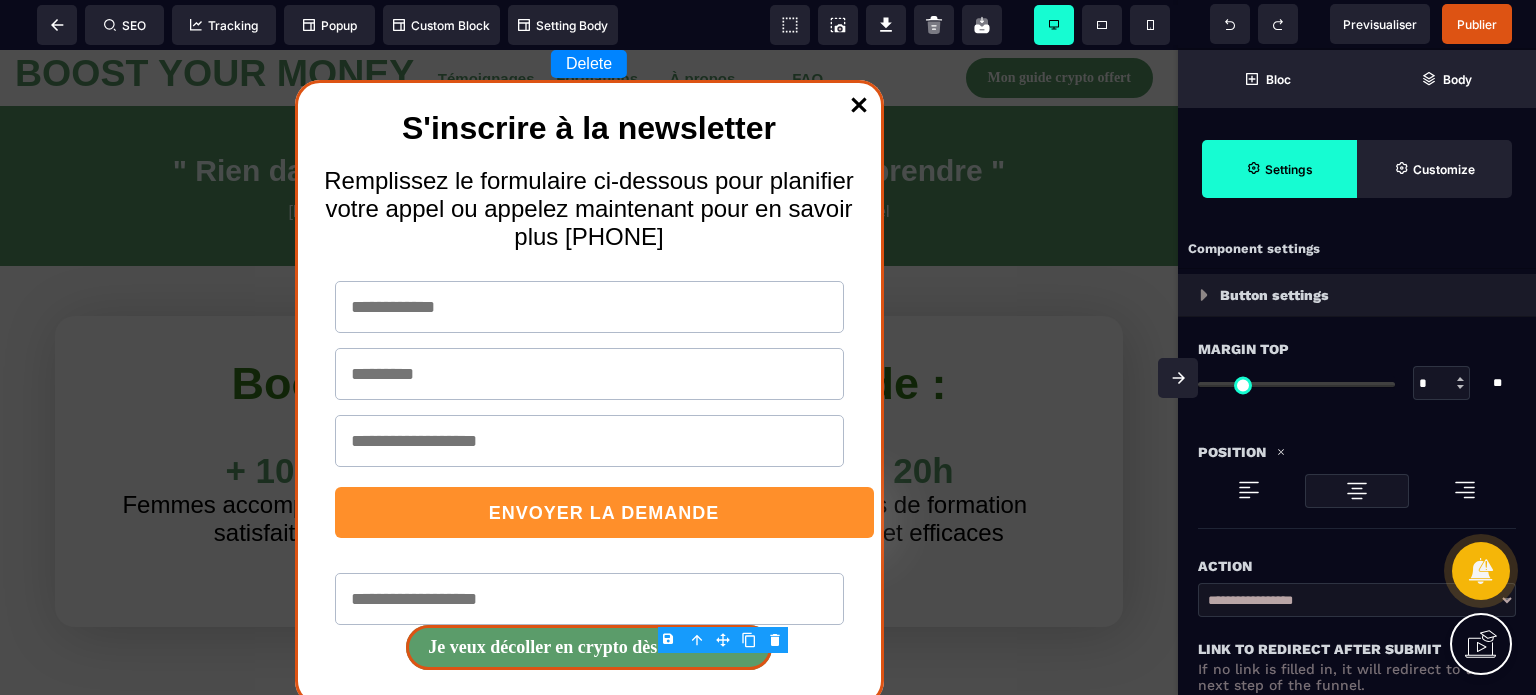 click on "Action" at bounding box center (1357, 566) 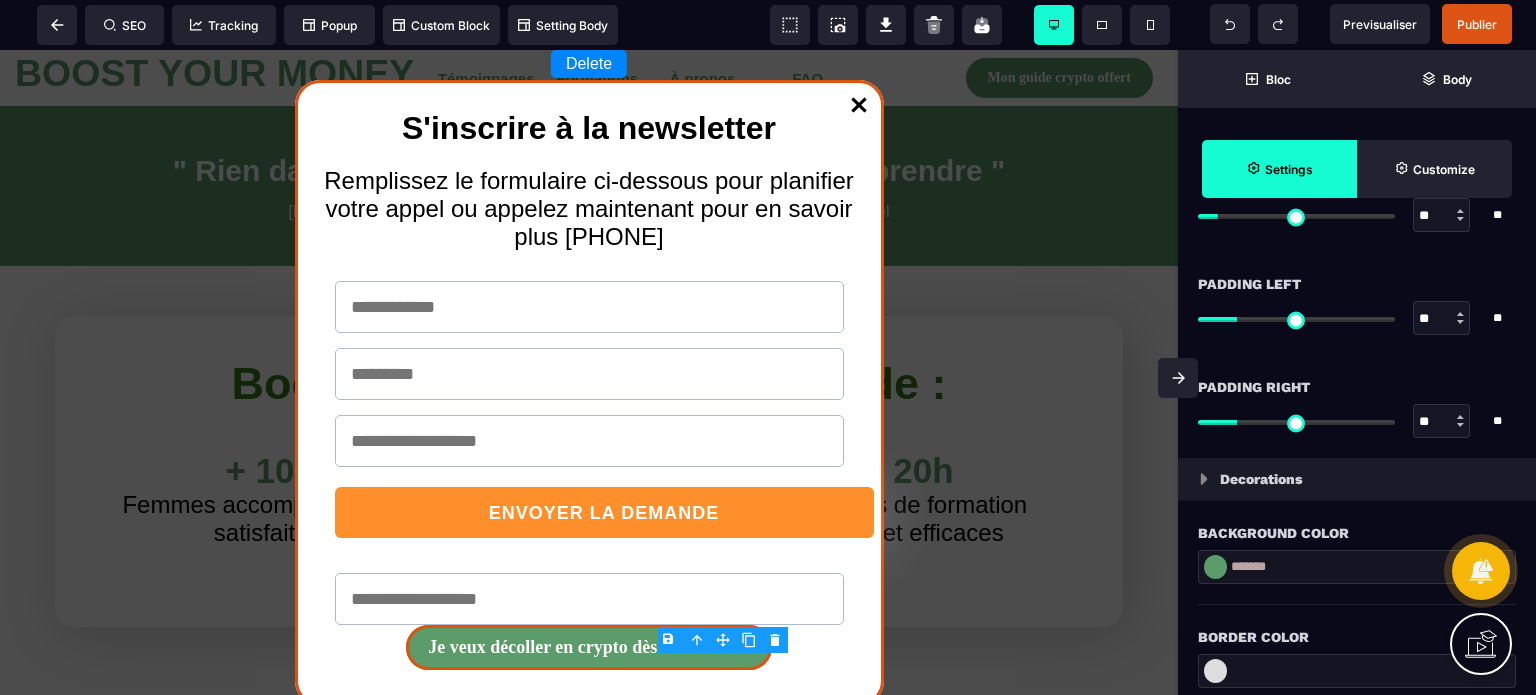 scroll, scrollTop: 2160, scrollLeft: 0, axis: vertical 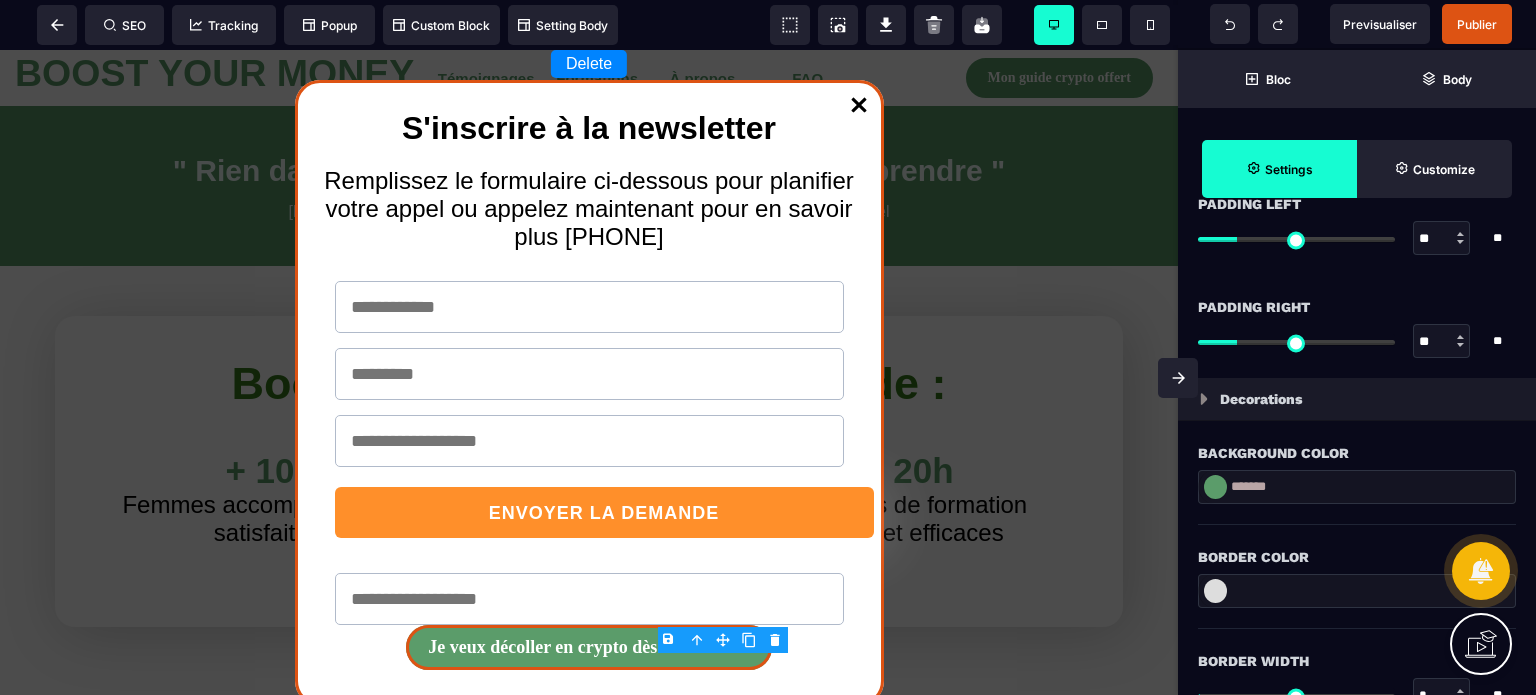 click on "*******" at bounding box center [1357, 487] 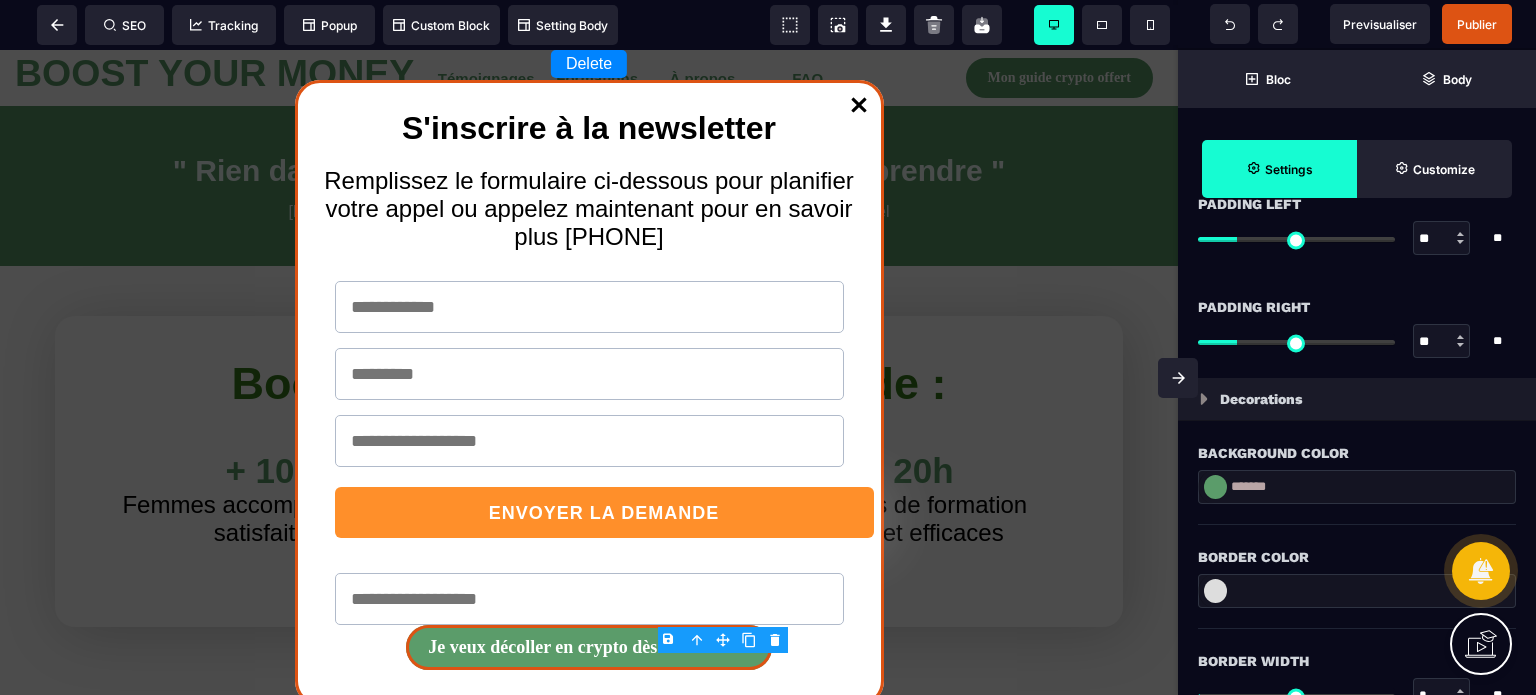 click at bounding box center (1215, 487) 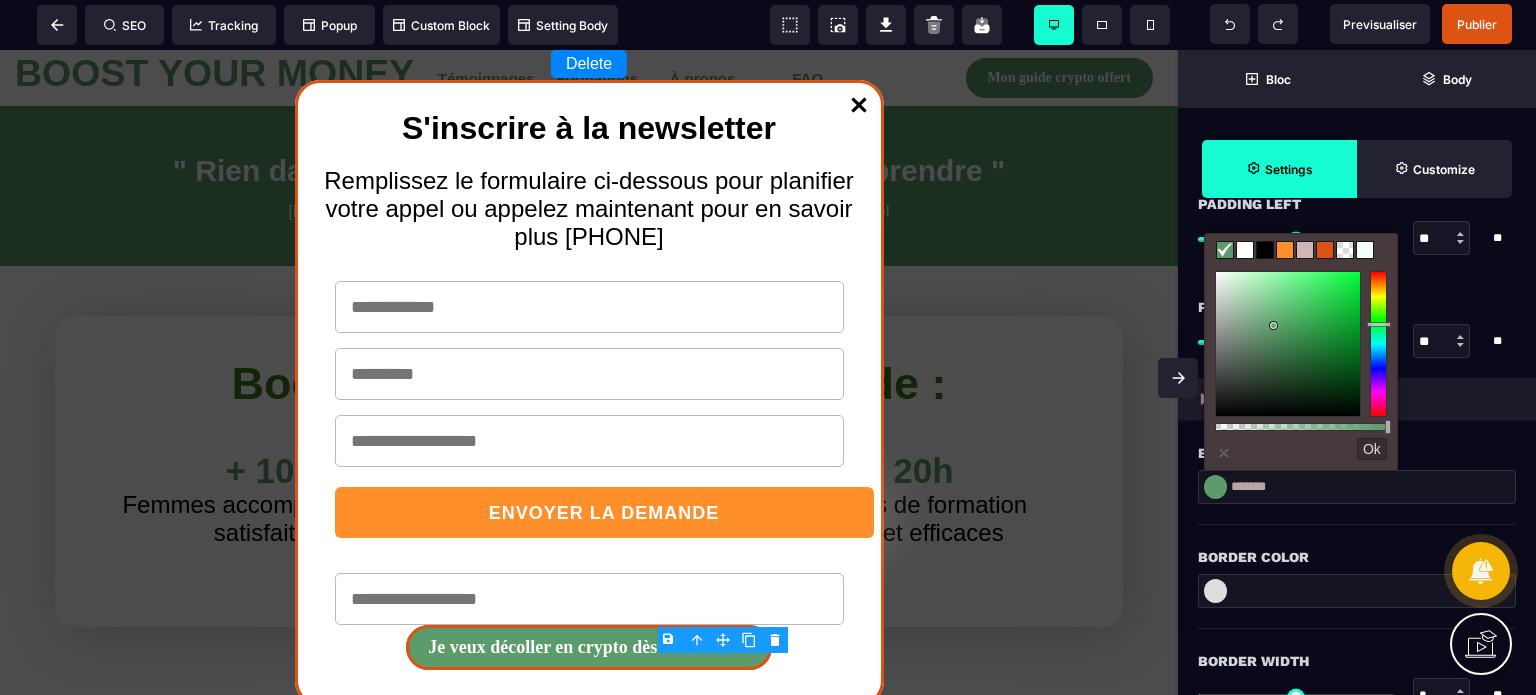 click on "Ok" at bounding box center [1372, 449] 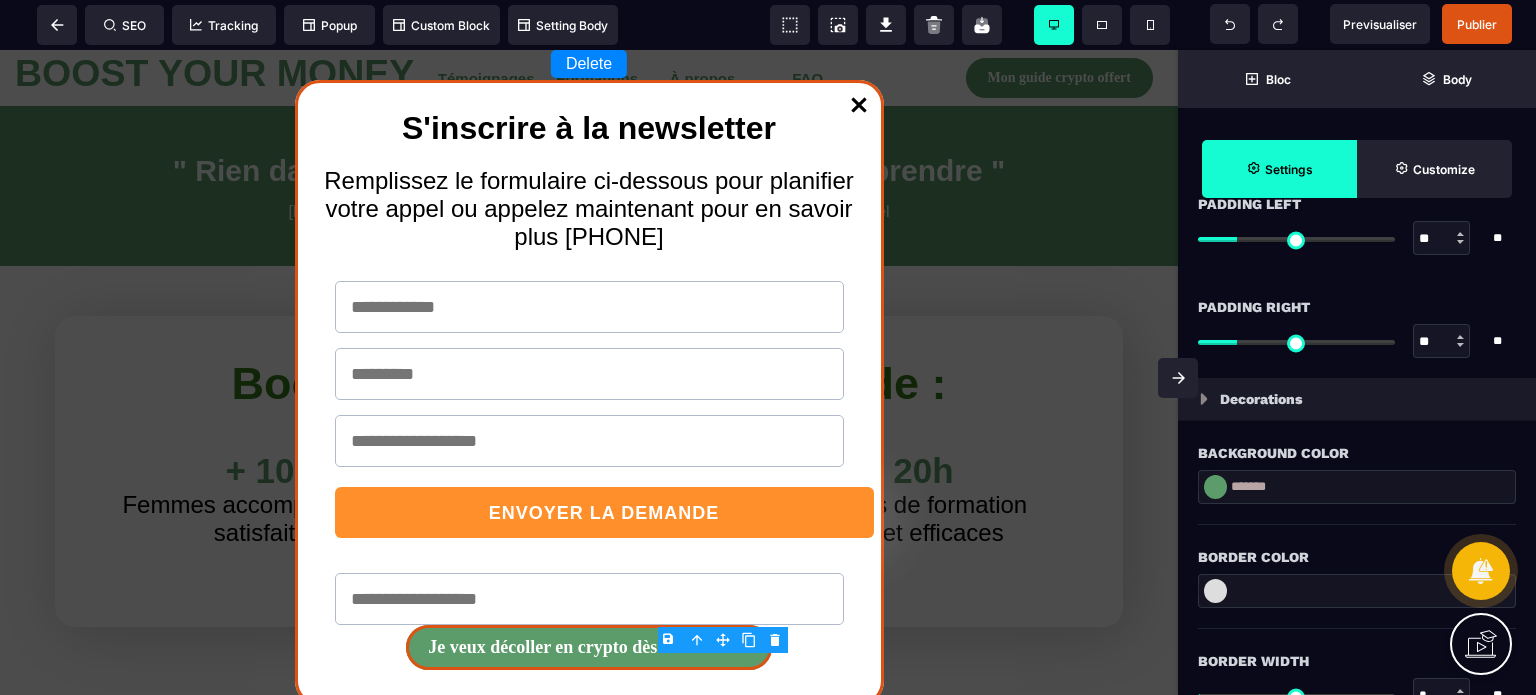 click on "*******" at bounding box center (1357, 487) 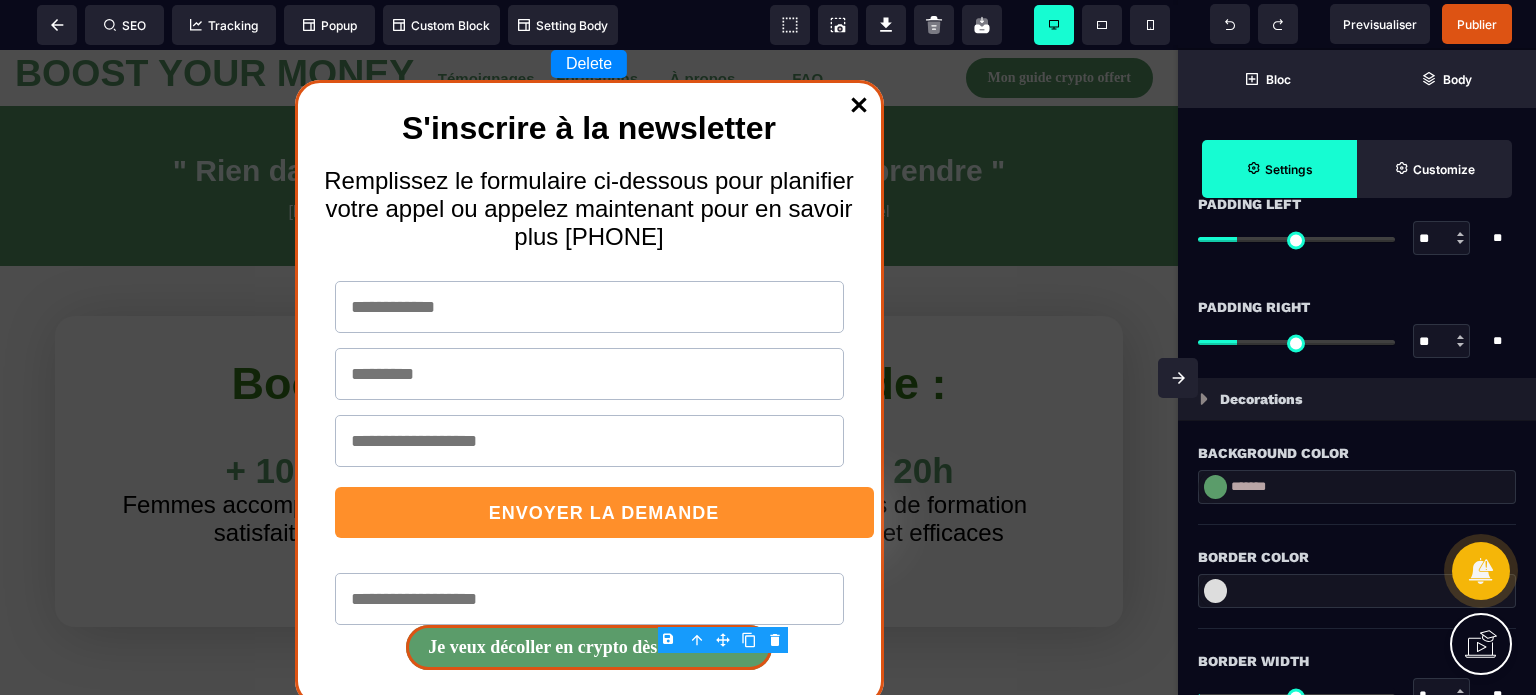 click on "Border Color" at bounding box center [1357, 547] 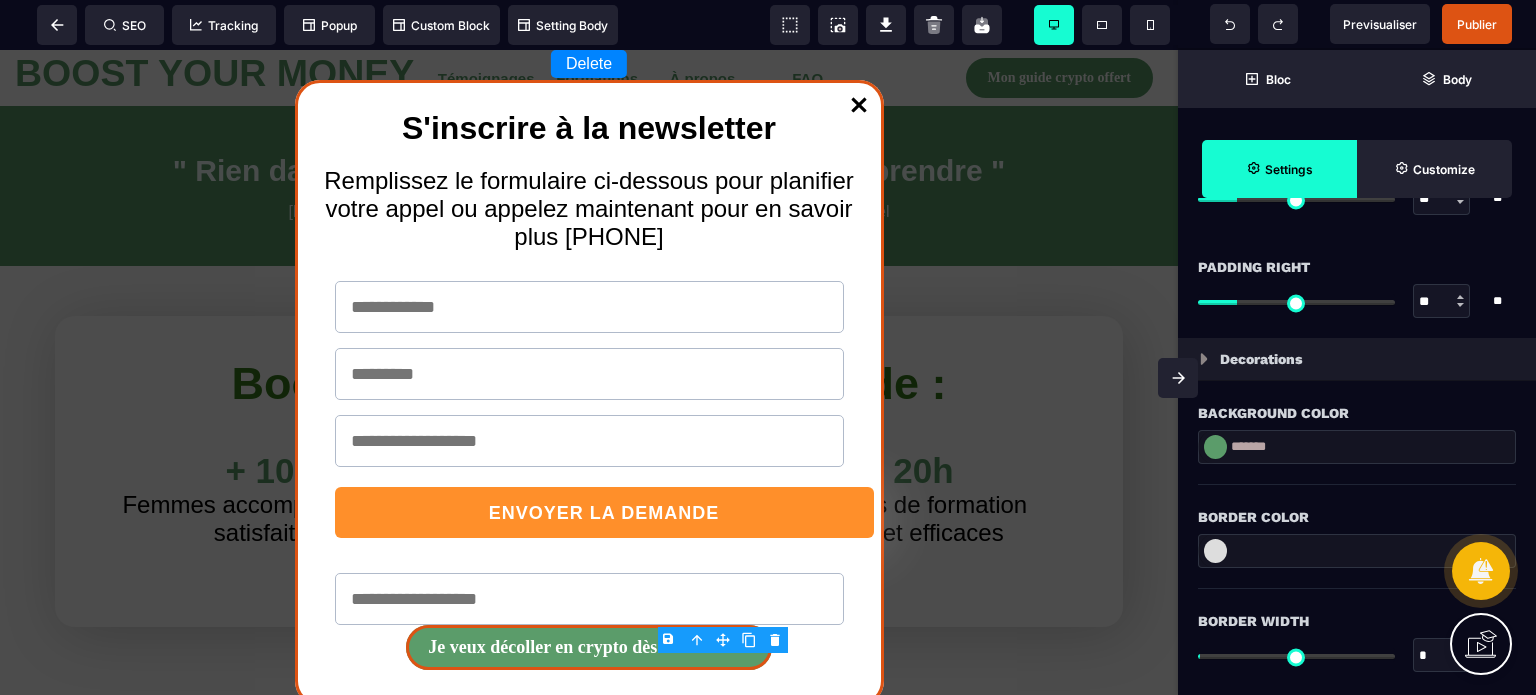 scroll, scrollTop: 2280, scrollLeft: 0, axis: vertical 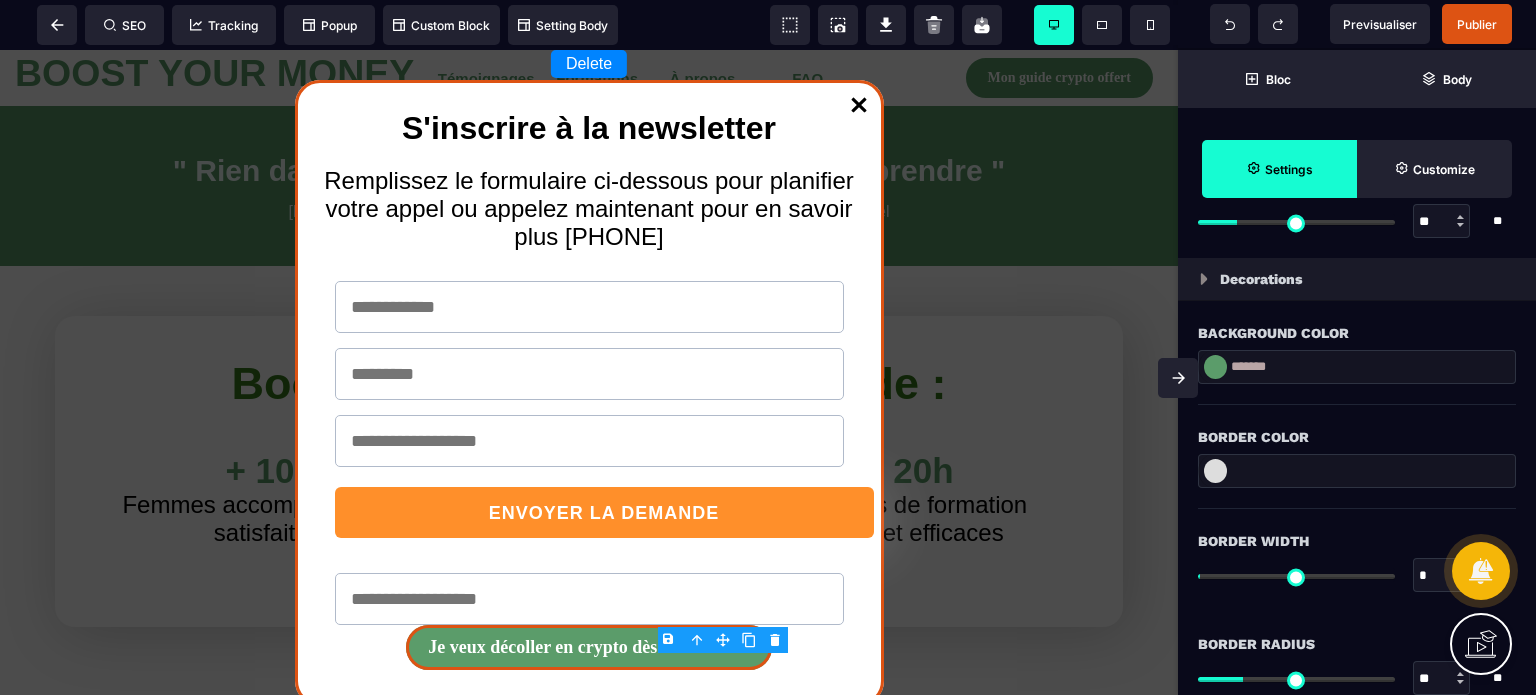 drag, startPoint x: 1311, startPoint y: 367, endPoint x: 1219, endPoint y: 363, distance: 92.086914 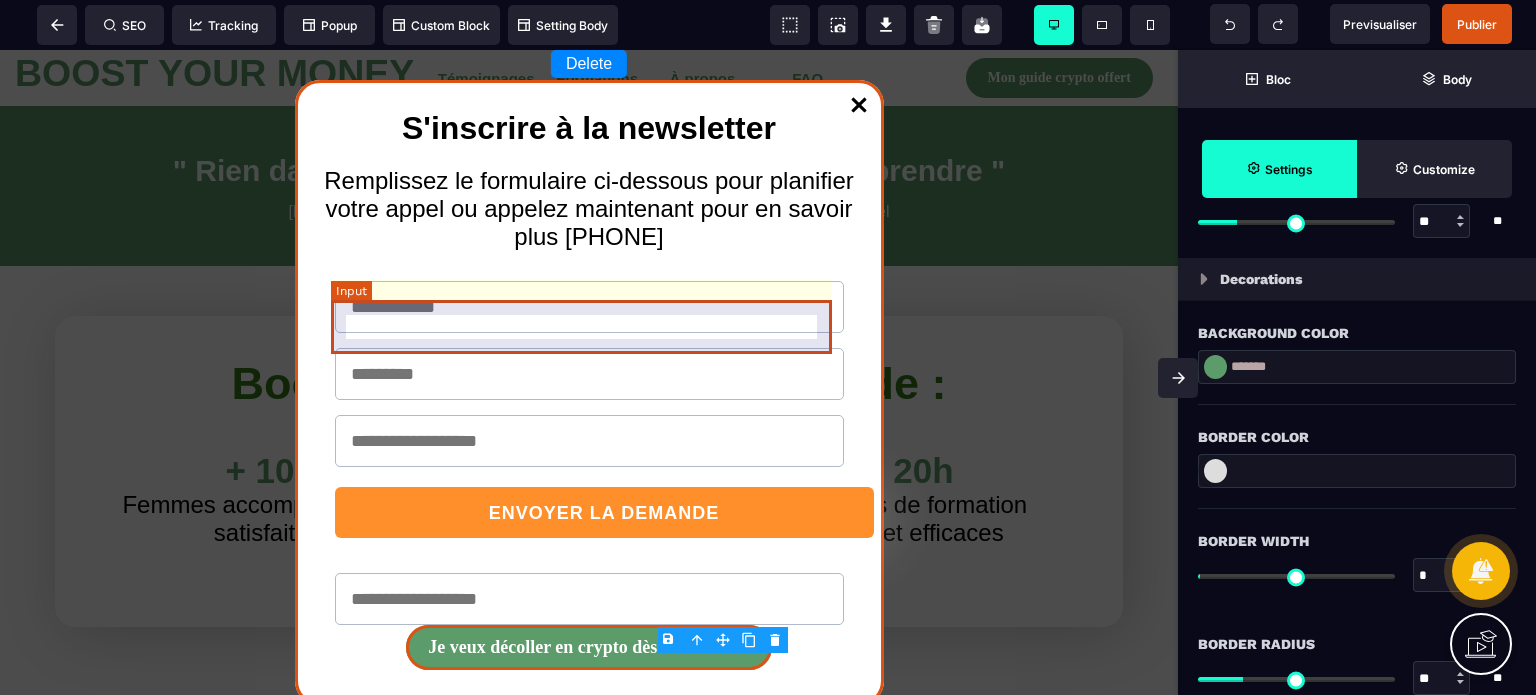 click at bounding box center [589, 307] 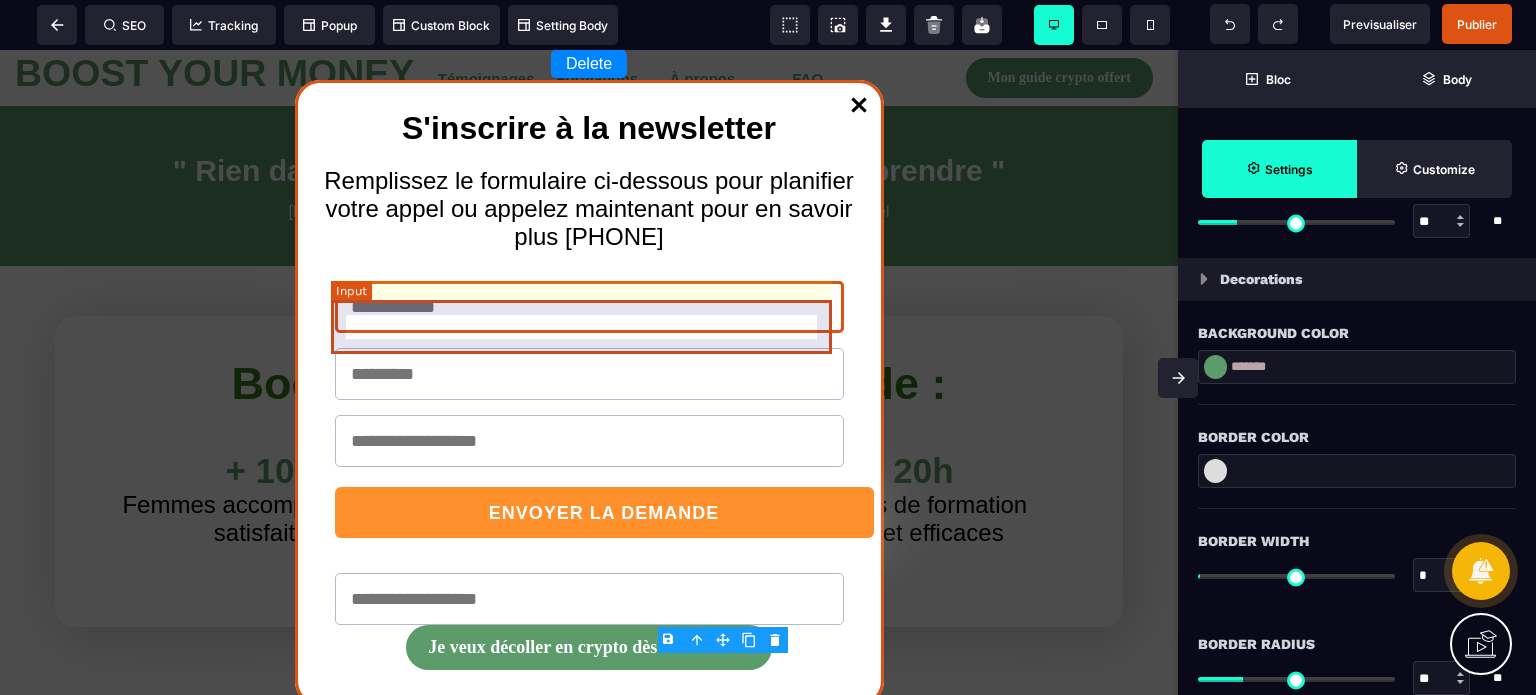 select on "*****" 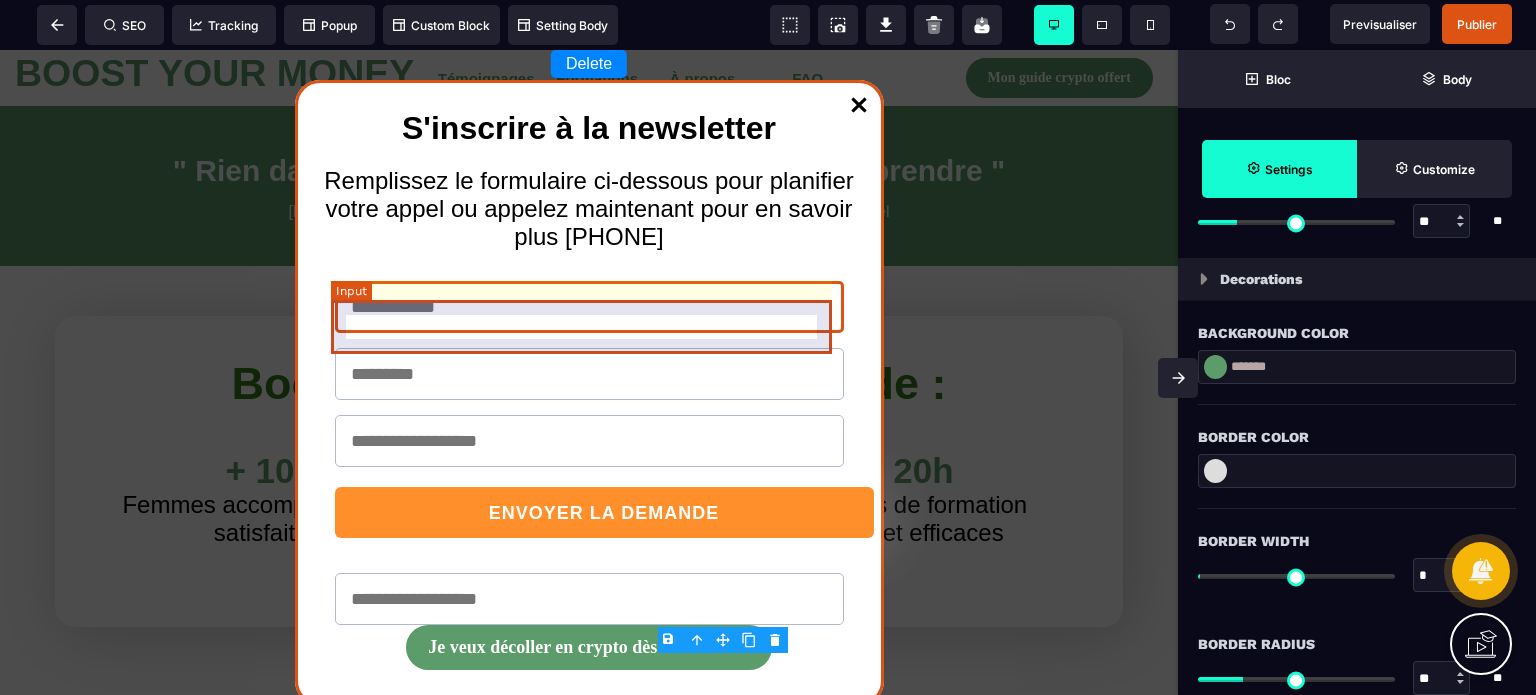 select 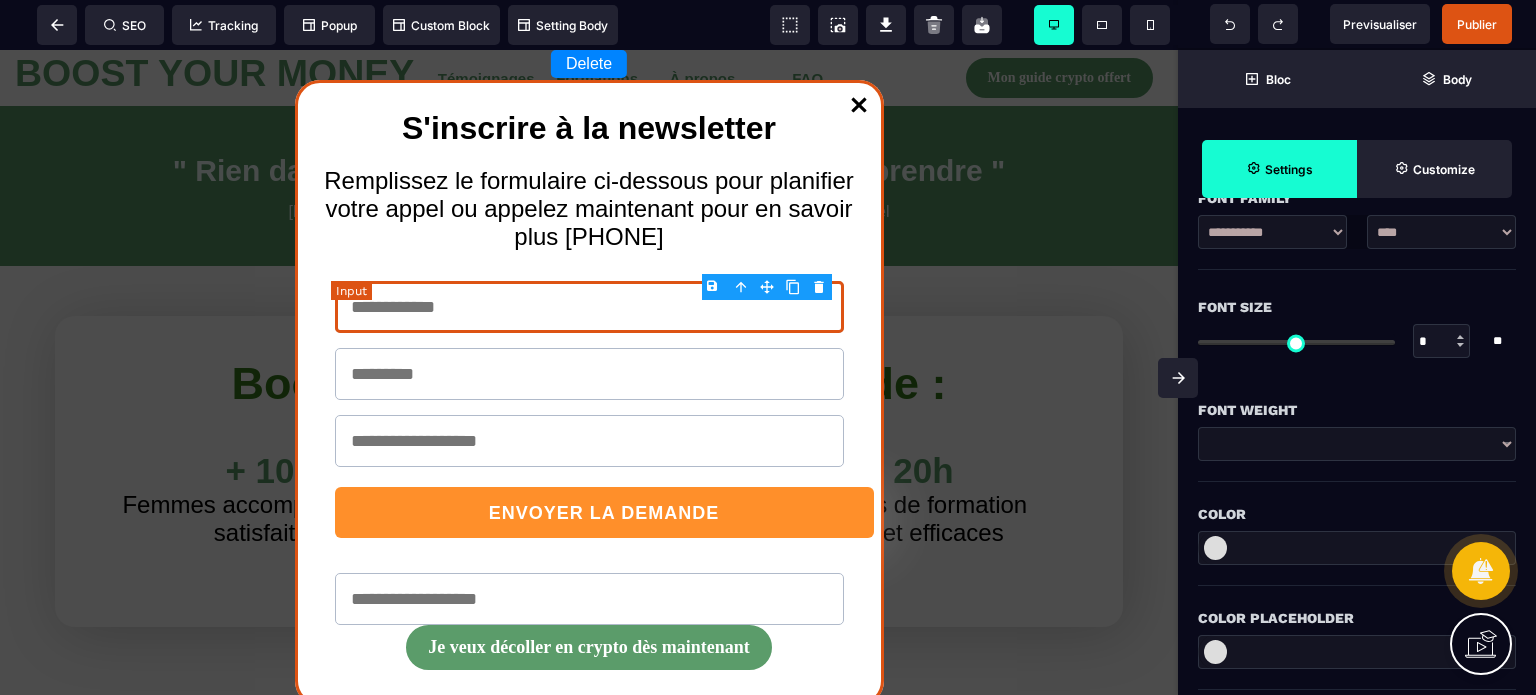 type 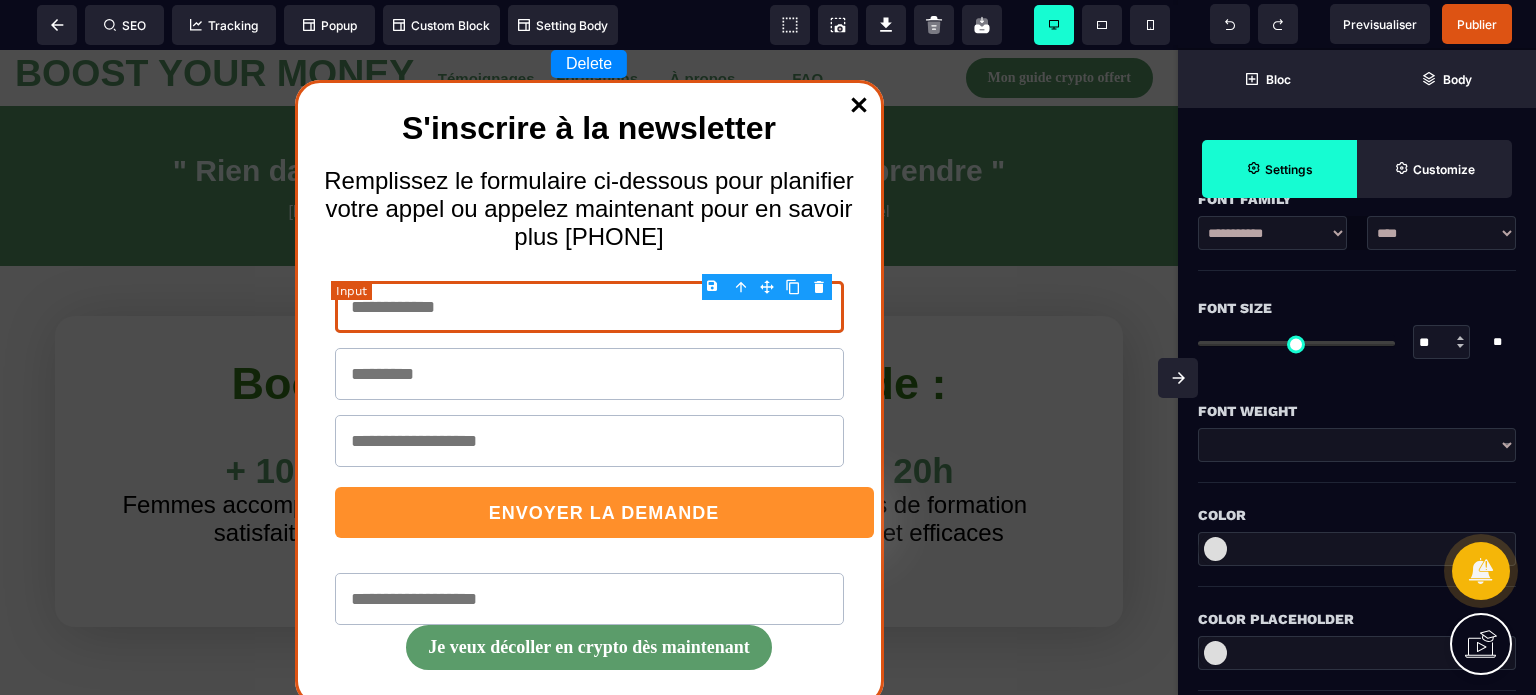 scroll, scrollTop: 0, scrollLeft: 0, axis: both 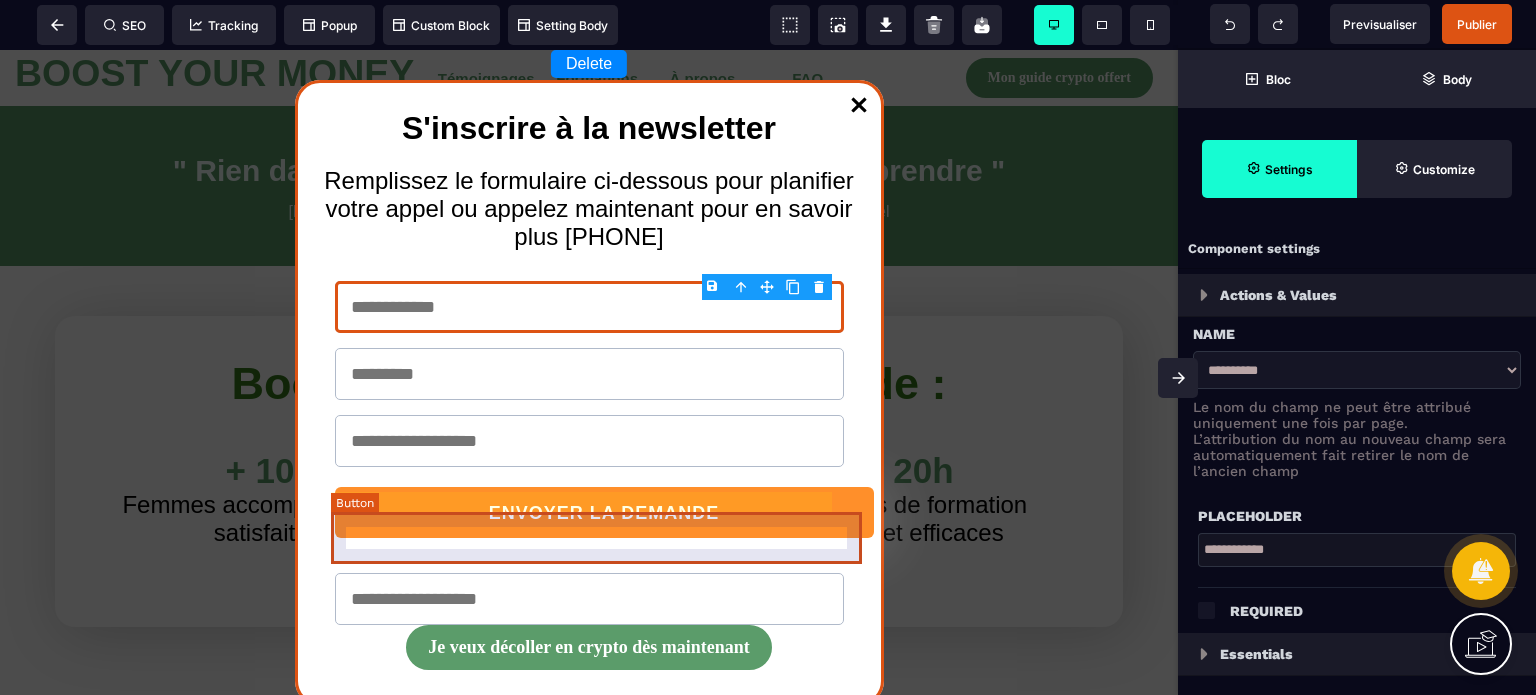 click on "ENVOYER LA DEMANDE" at bounding box center [604, 513] 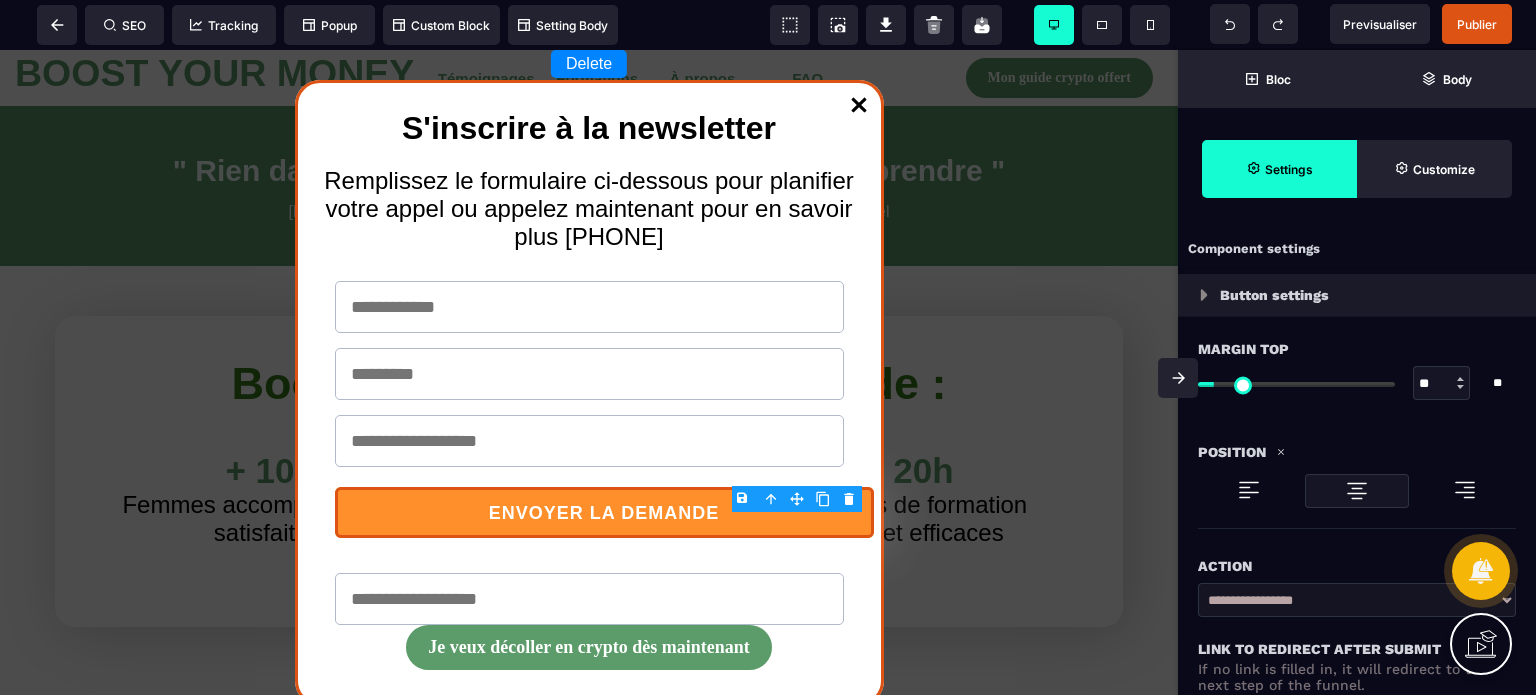 click on "Action" at bounding box center (1357, 556) 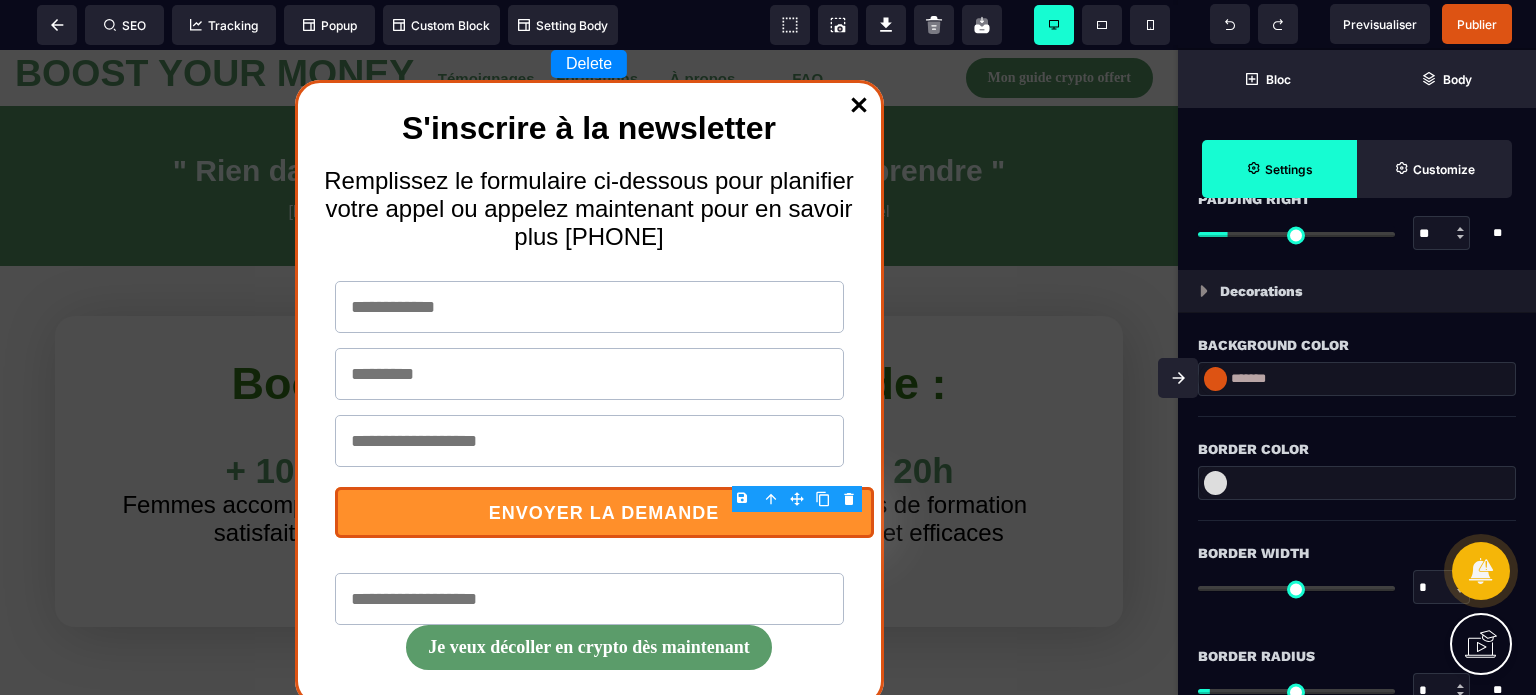 scroll, scrollTop: 2240, scrollLeft: 0, axis: vertical 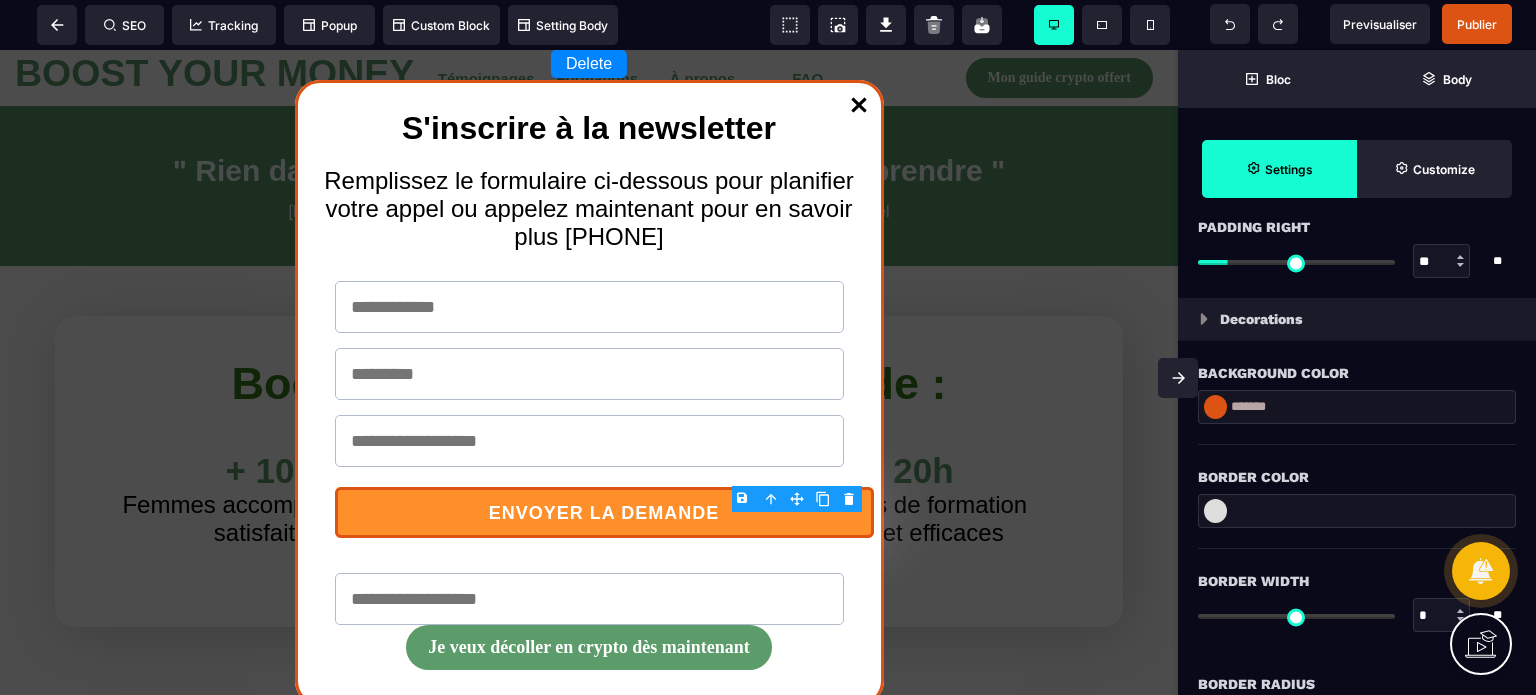 click on "Background Color" at bounding box center [1357, 373] 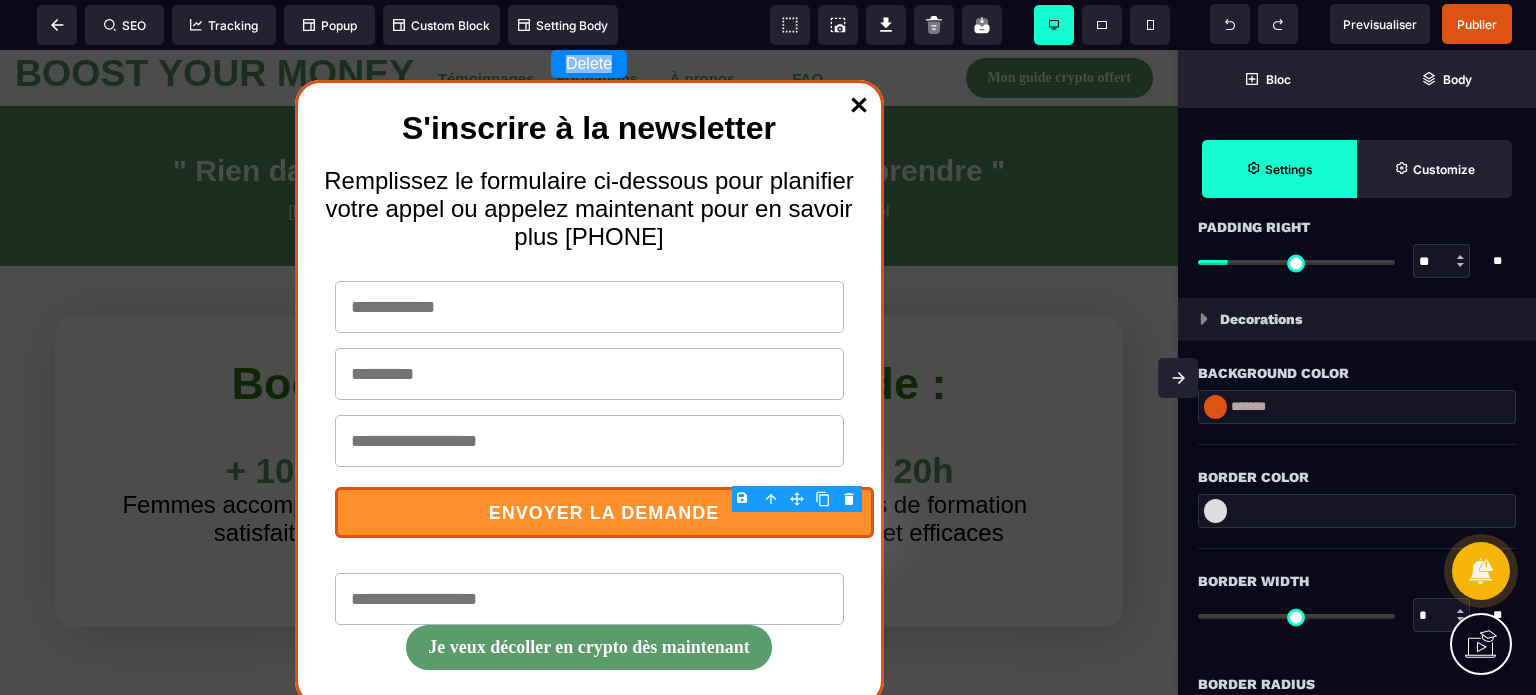 click on "*******" at bounding box center (1357, 407) 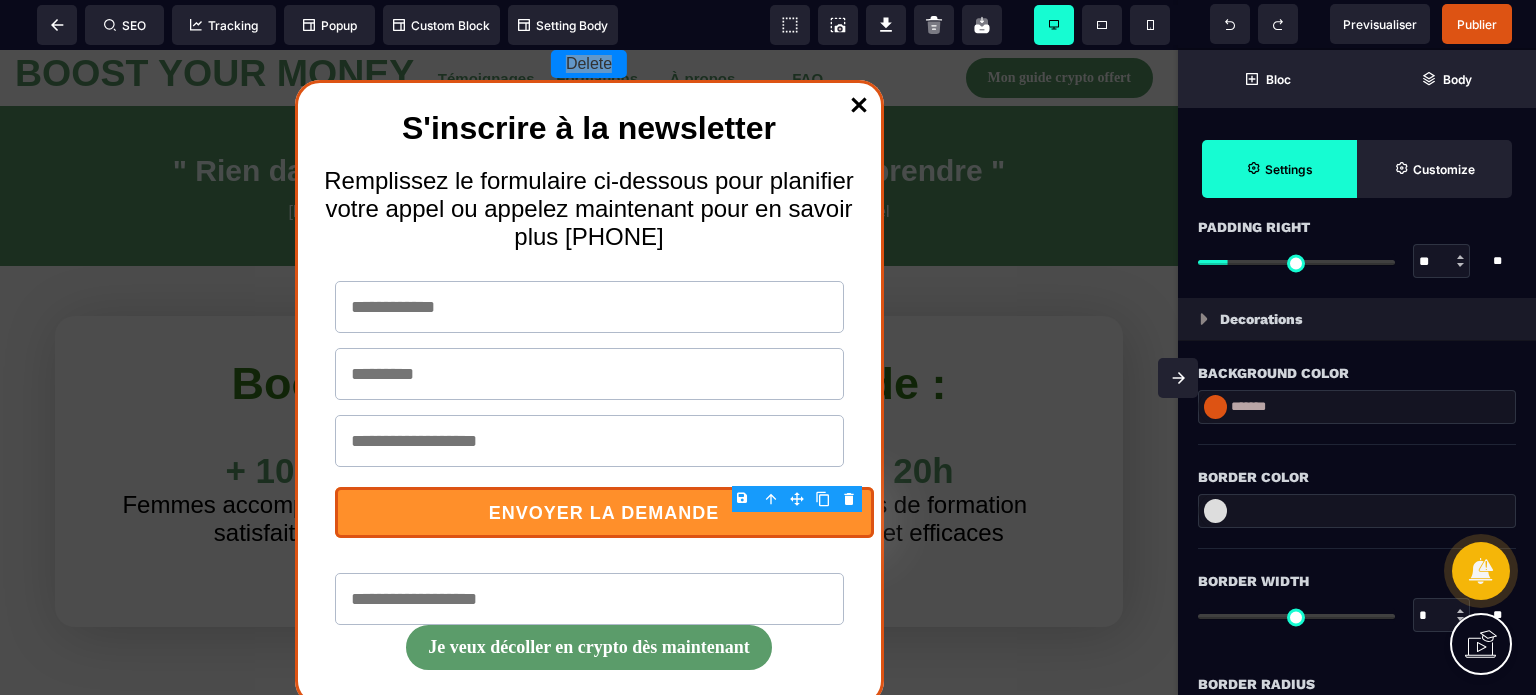 click at bounding box center [1215, 407] 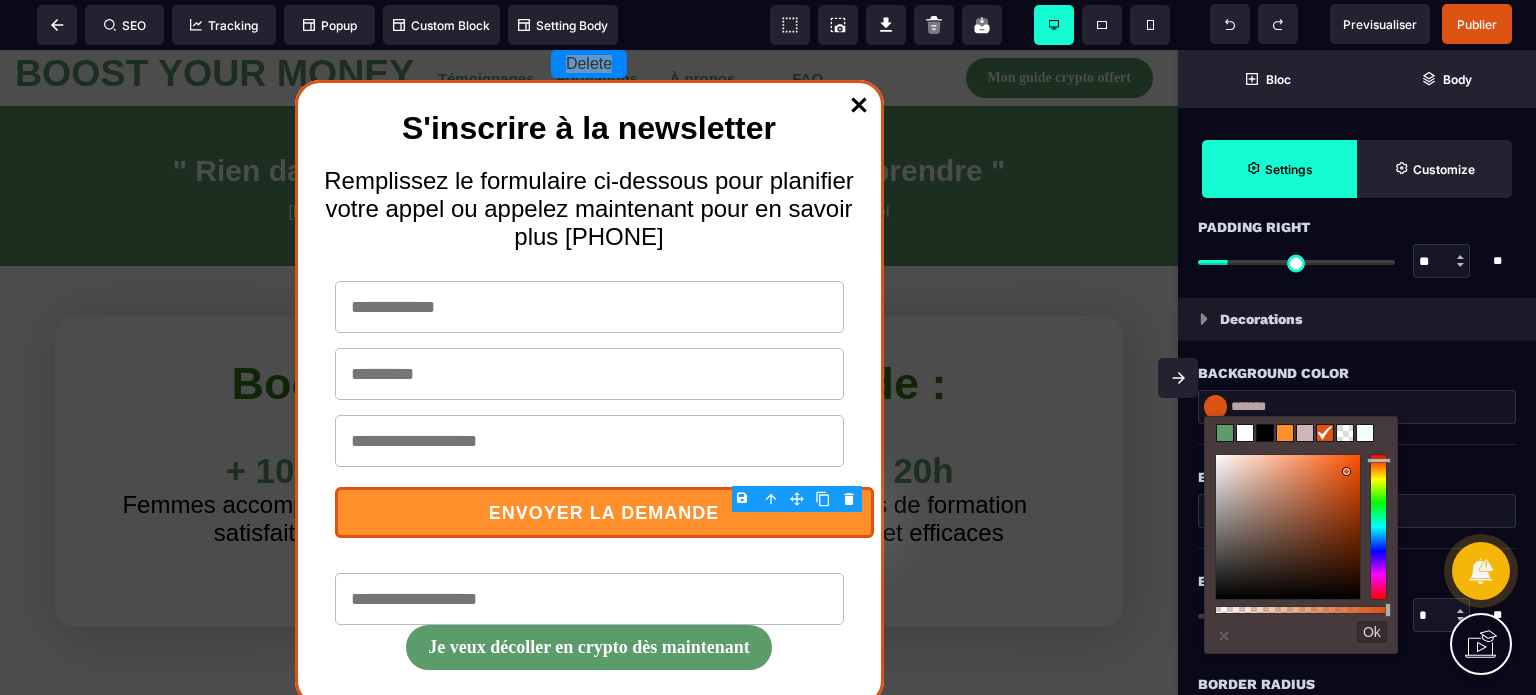 click at bounding box center (1225, 433) 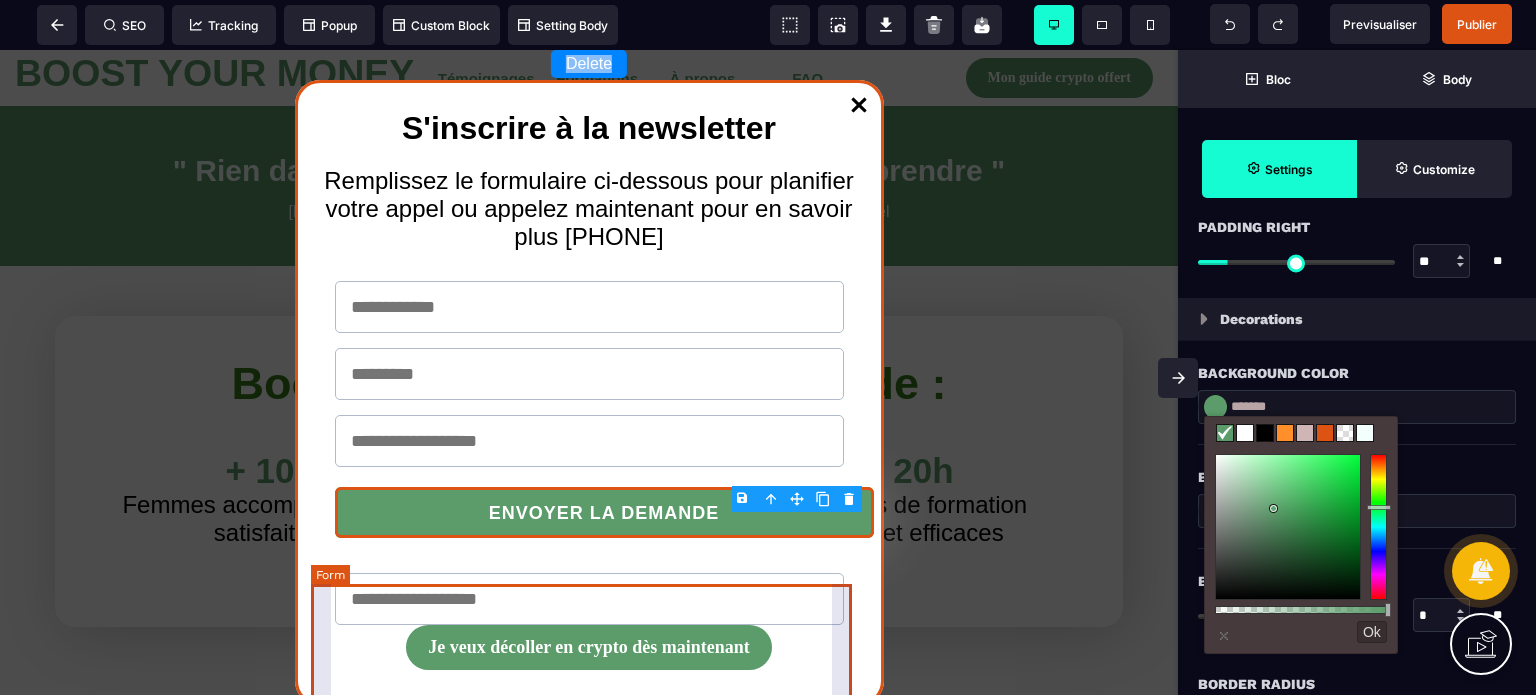 click on "Combined Button
Je veux décoller en crypto dès maintenant" at bounding box center (589, 624) 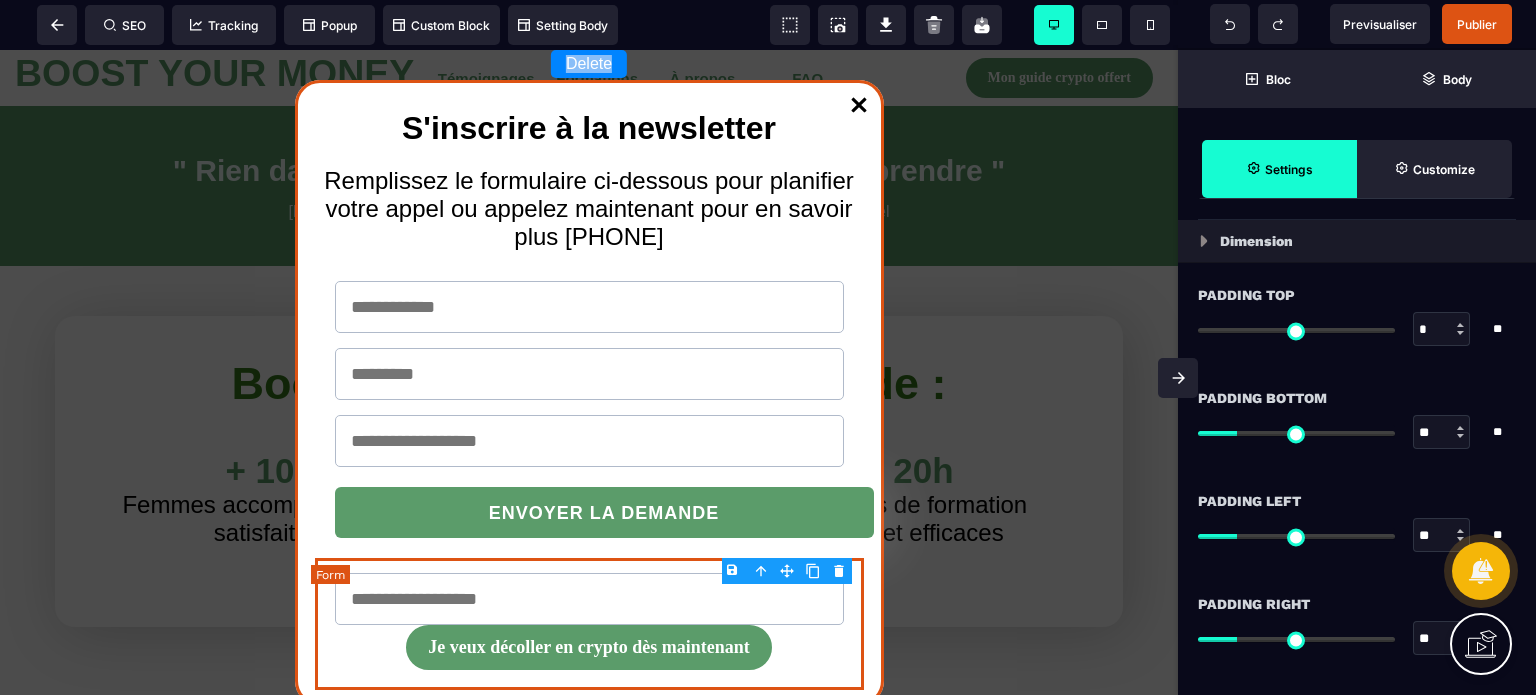 scroll, scrollTop: 0, scrollLeft: 0, axis: both 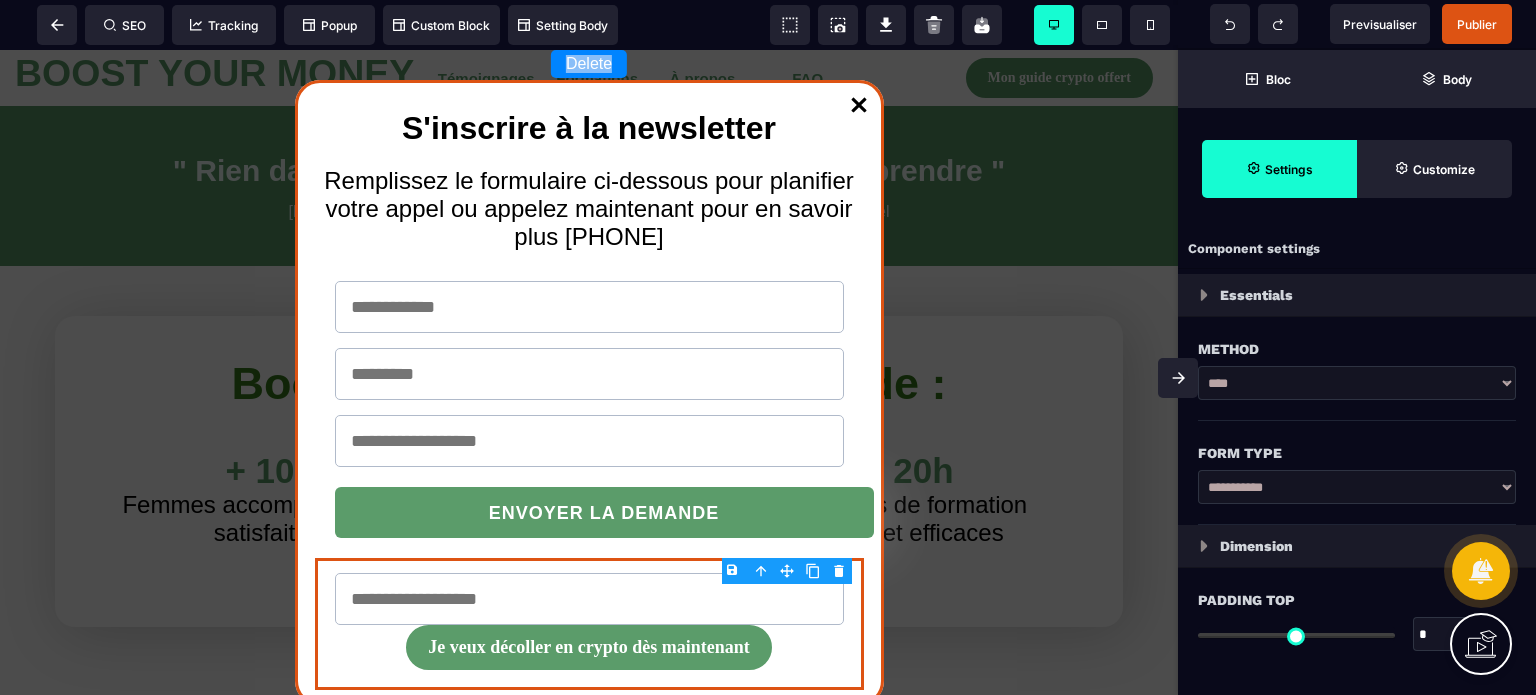 click on "B I U S
A *******
Modal-dialog
SEO
Tracking
Publier" at bounding box center [768, 347] 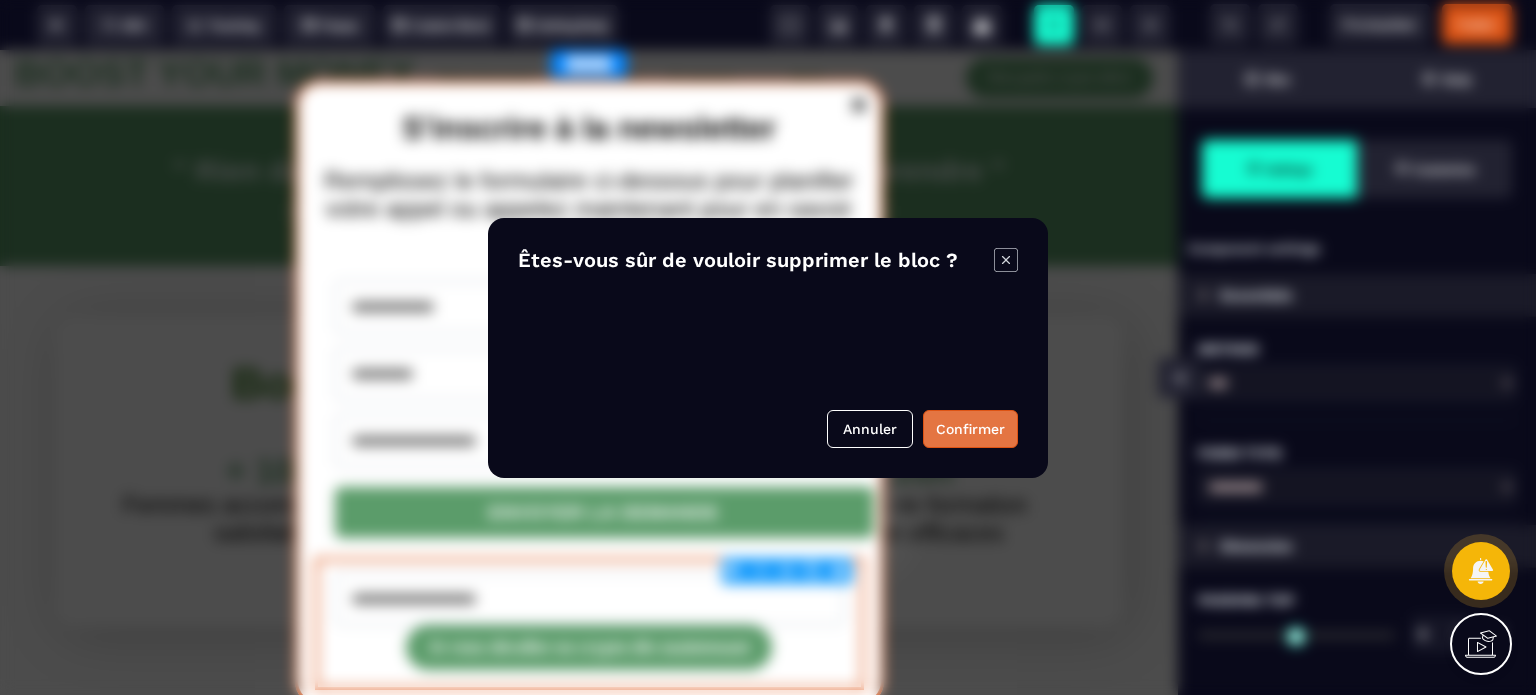 click on "Confirmer" at bounding box center [970, 429] 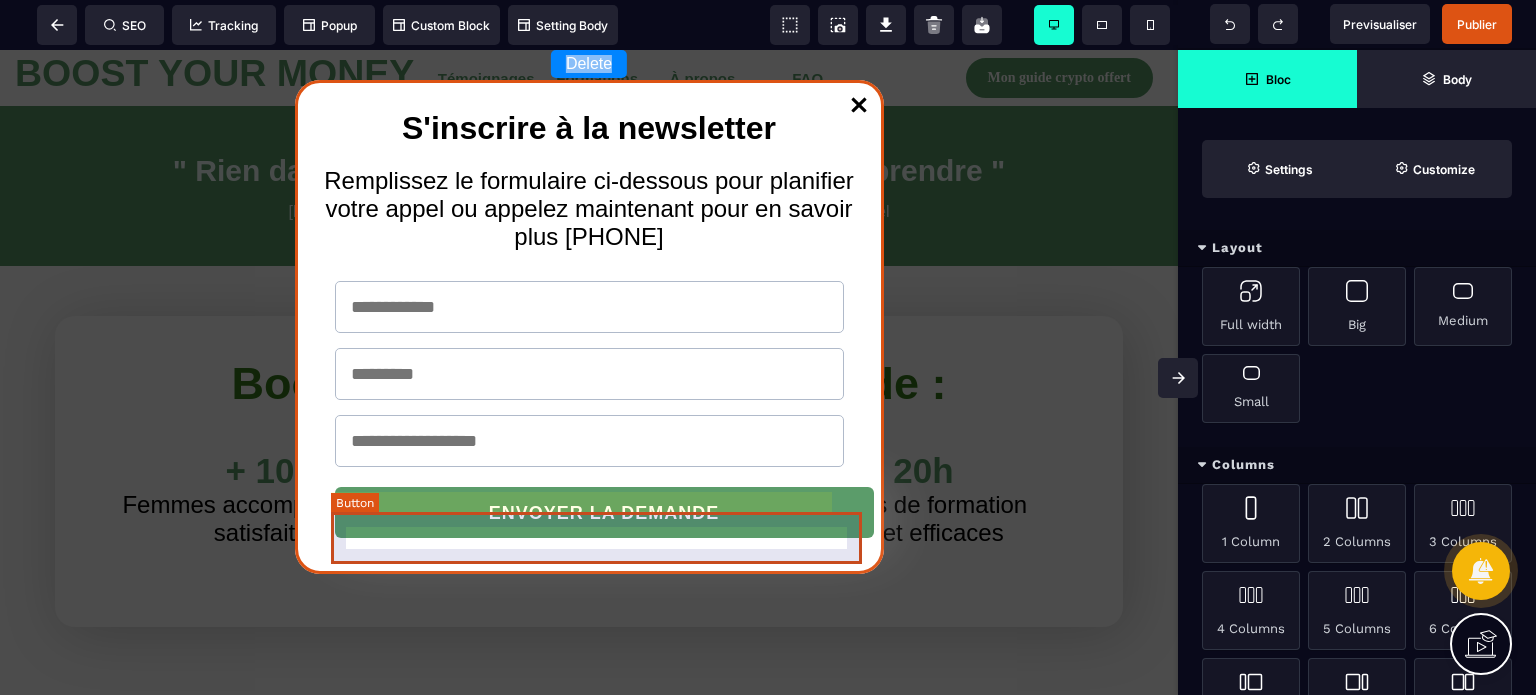 click on "ENVOYER LA DEMANDE" at bounding box center (604, 512) 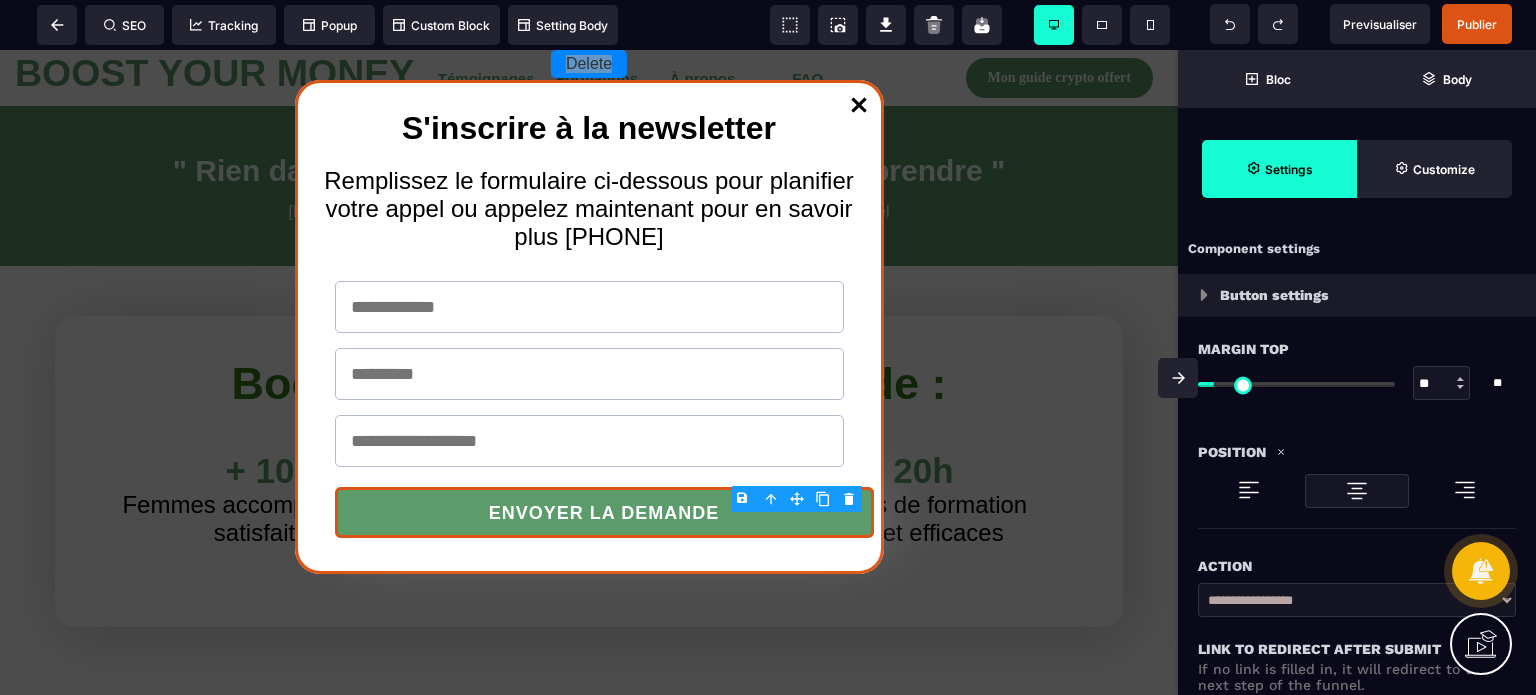click at bounding box center [1357, 501] 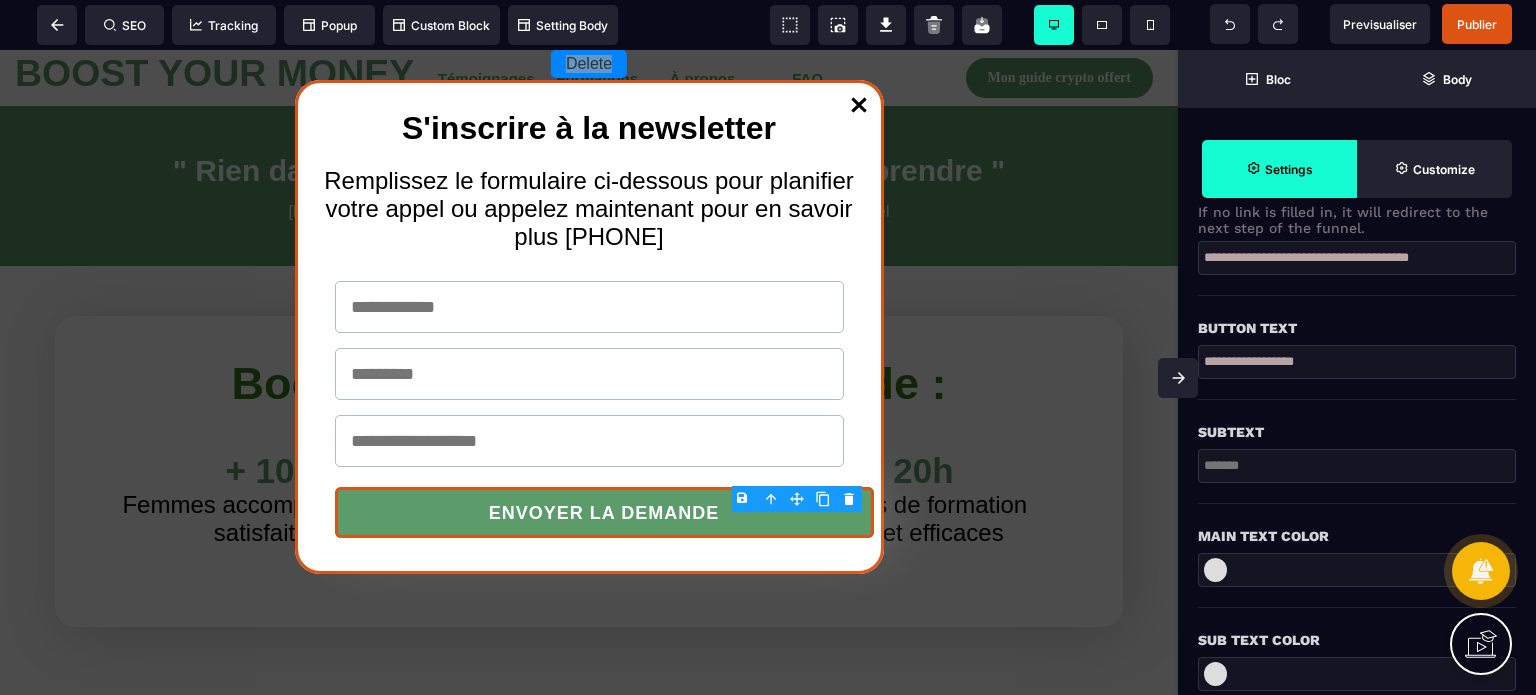 scroll, scrollTop: 440, scrollLeft: 0, axis: vertical 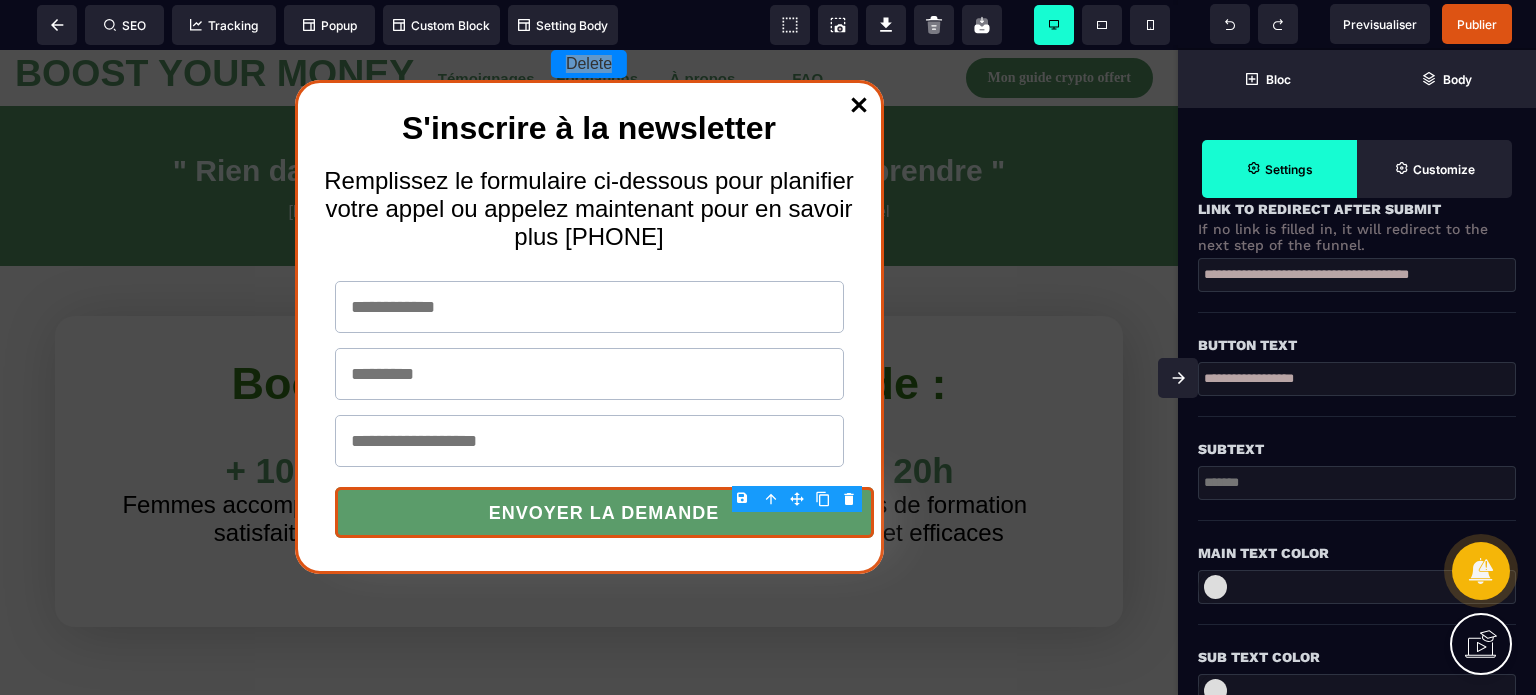 click on "**********" at bounding box center (1357, 275) 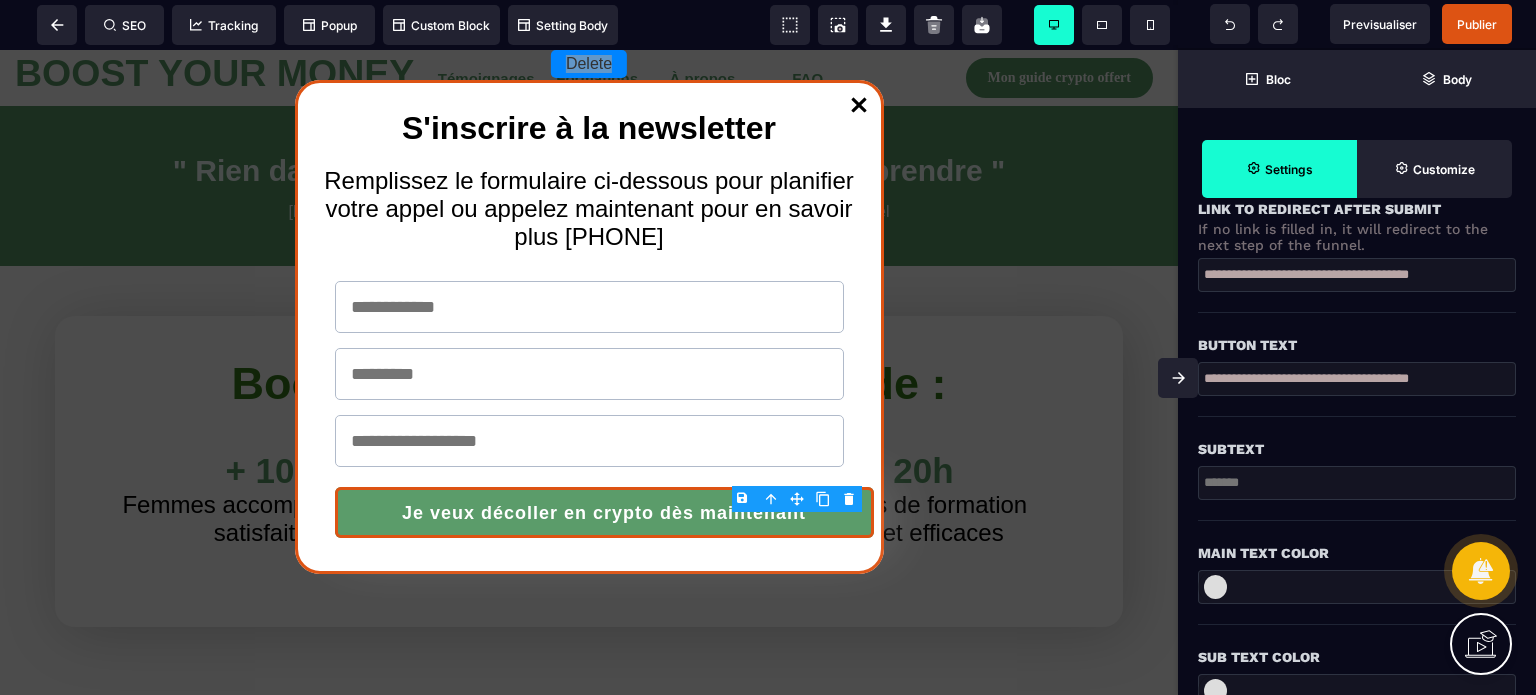 click on "Button Text" at bounding box center [1357, 345] 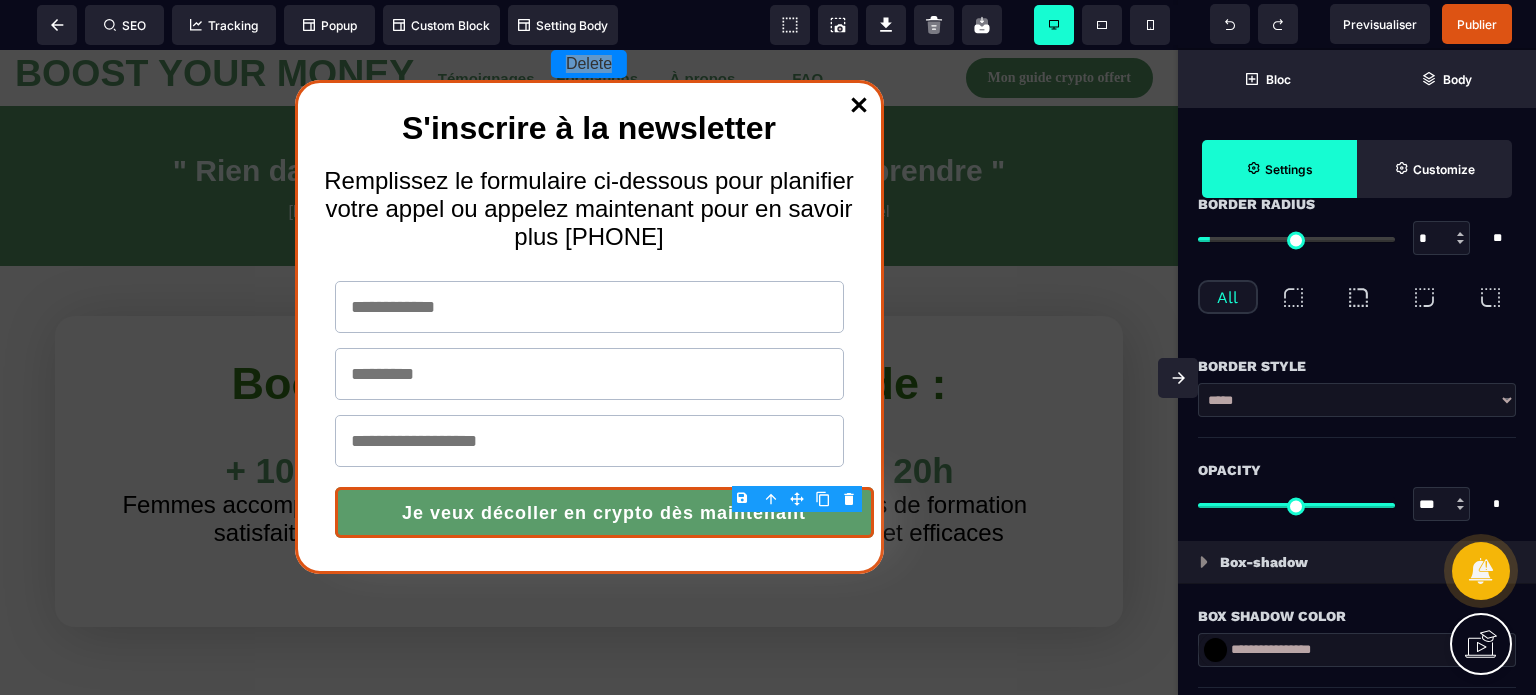 scroll, scrollTop: 2680, scrollLeft: 0, axis: vertical 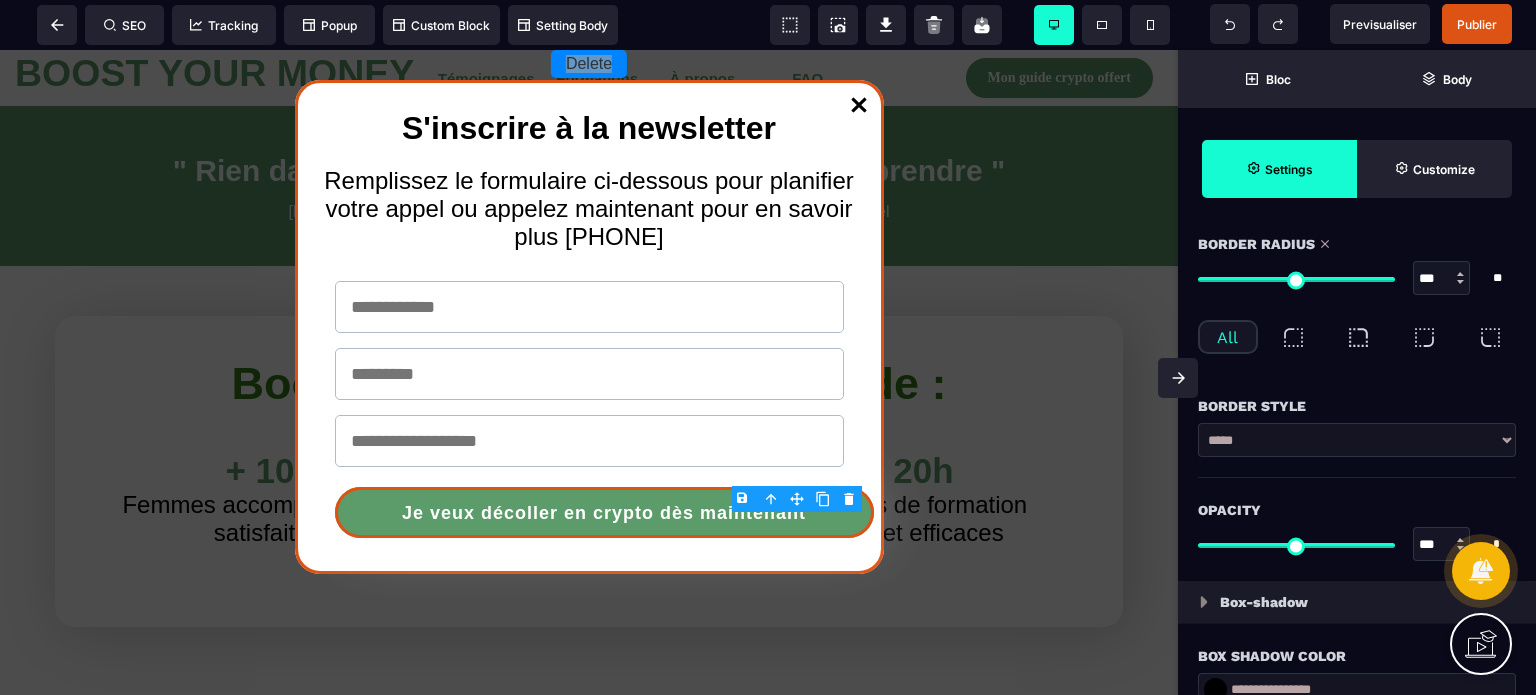 drag, startPoint x: 1222, startPoint y: 276, endPoint x: 1484, endPoint y: 271, distance: 262.0477 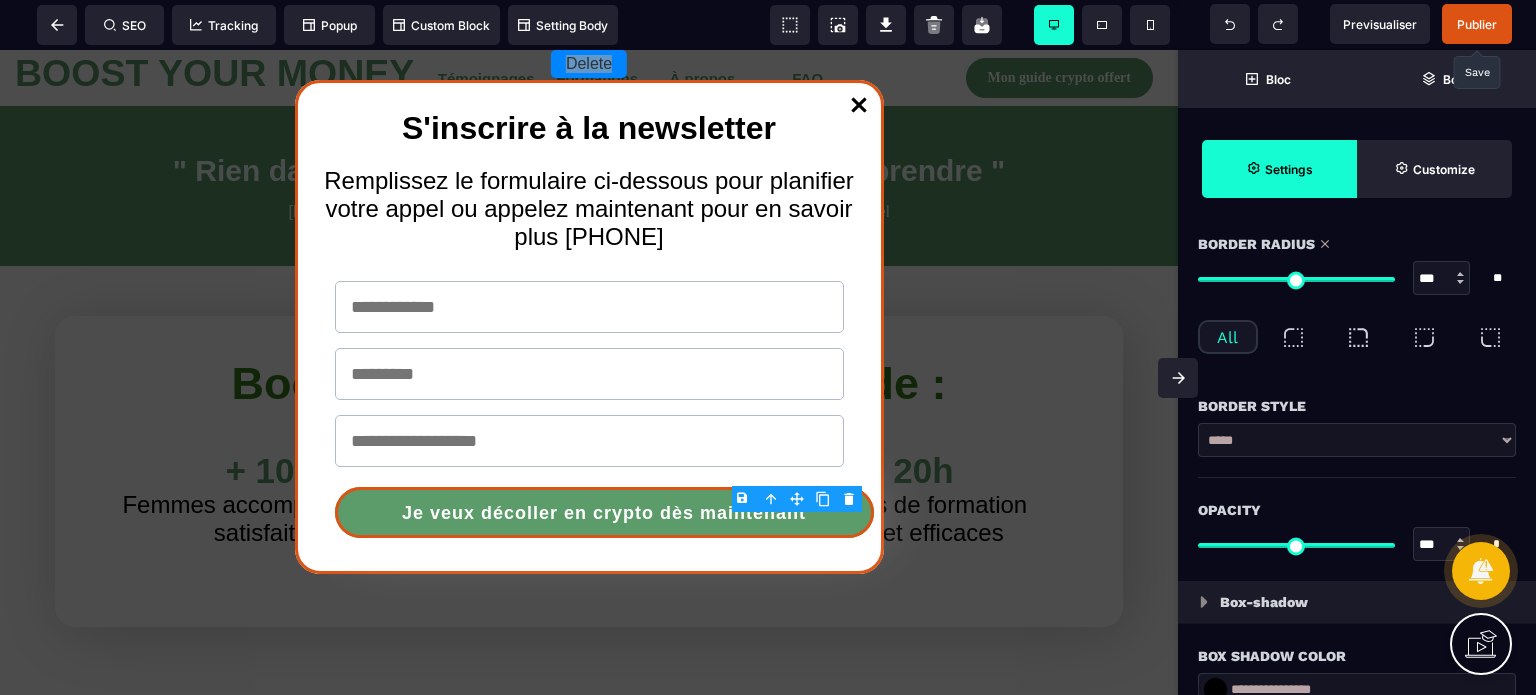 click on "Publier" at bounding box center (1477, 24) 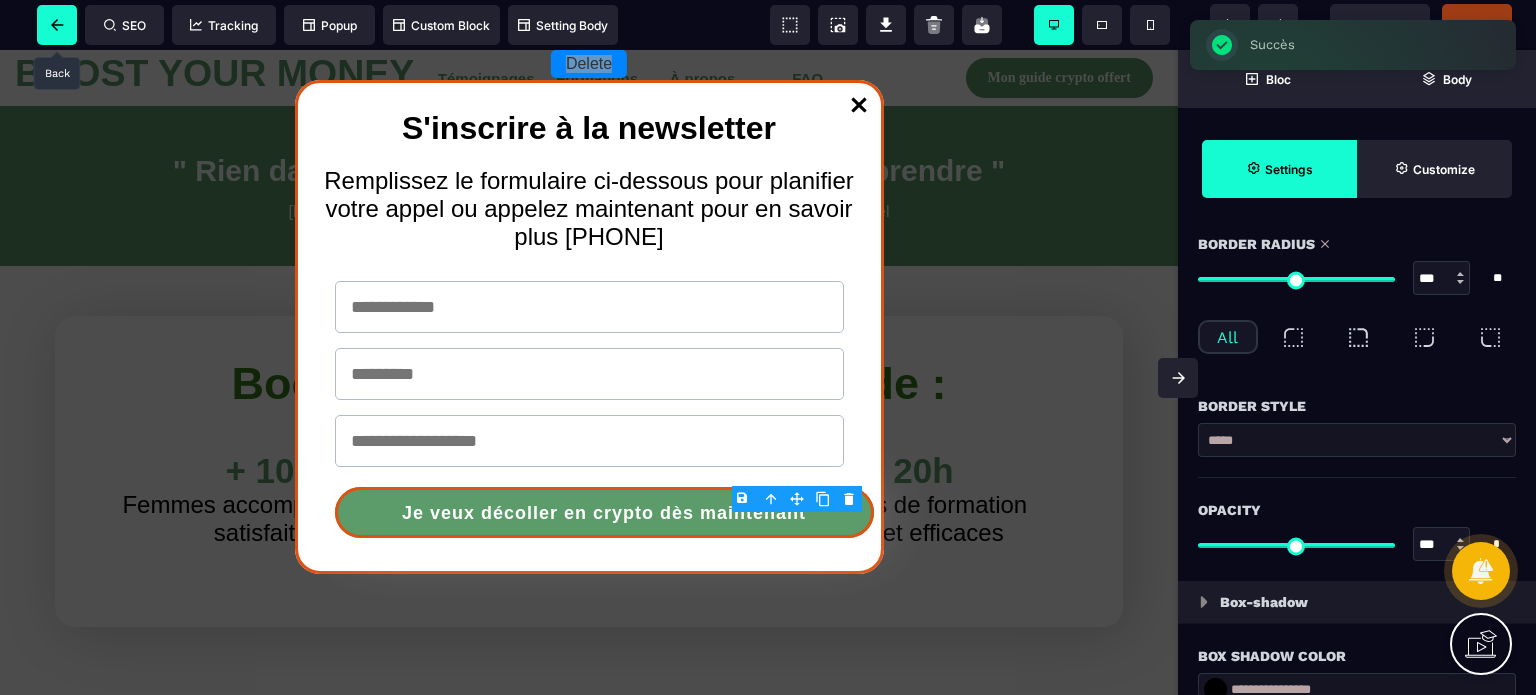 click at bounding box center (57, 25) 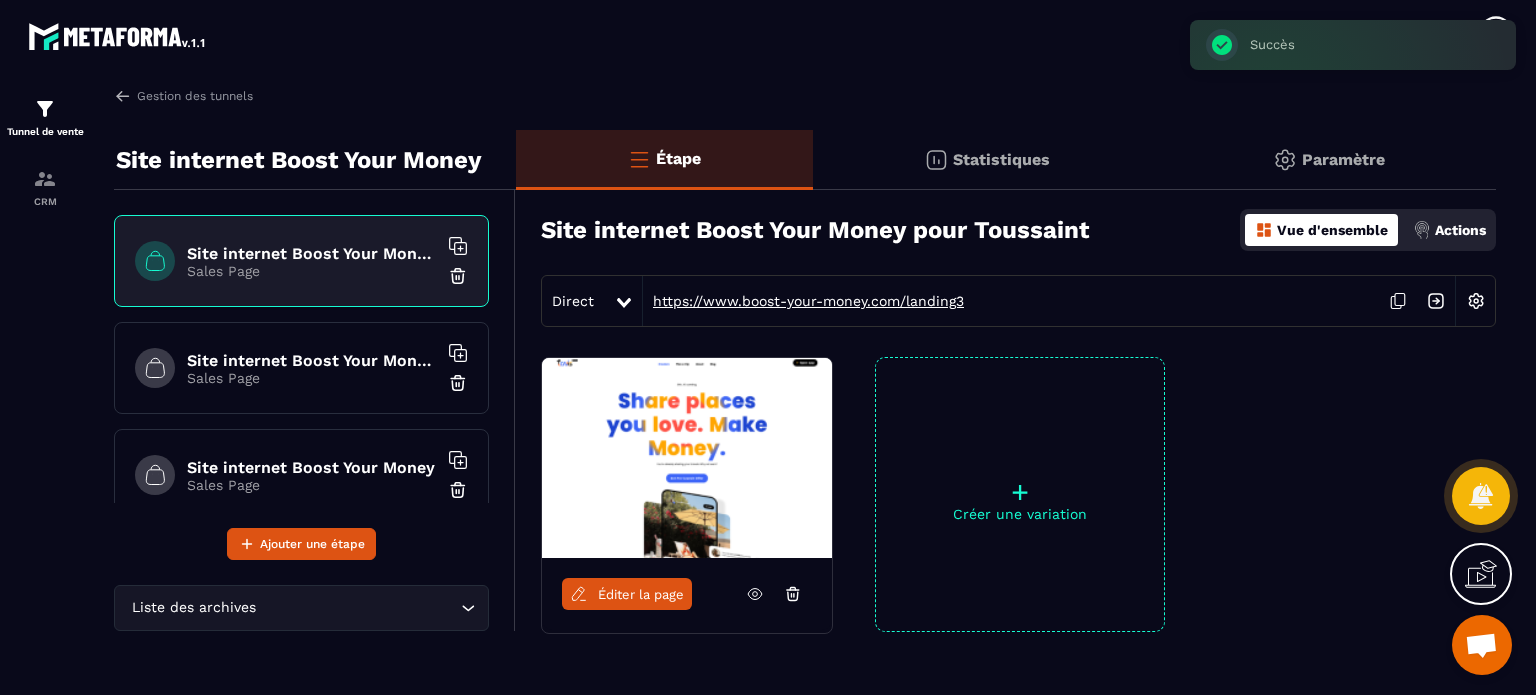 click on "https://www.boost-your-money.com/landing3" at bounding box center [803, 301] 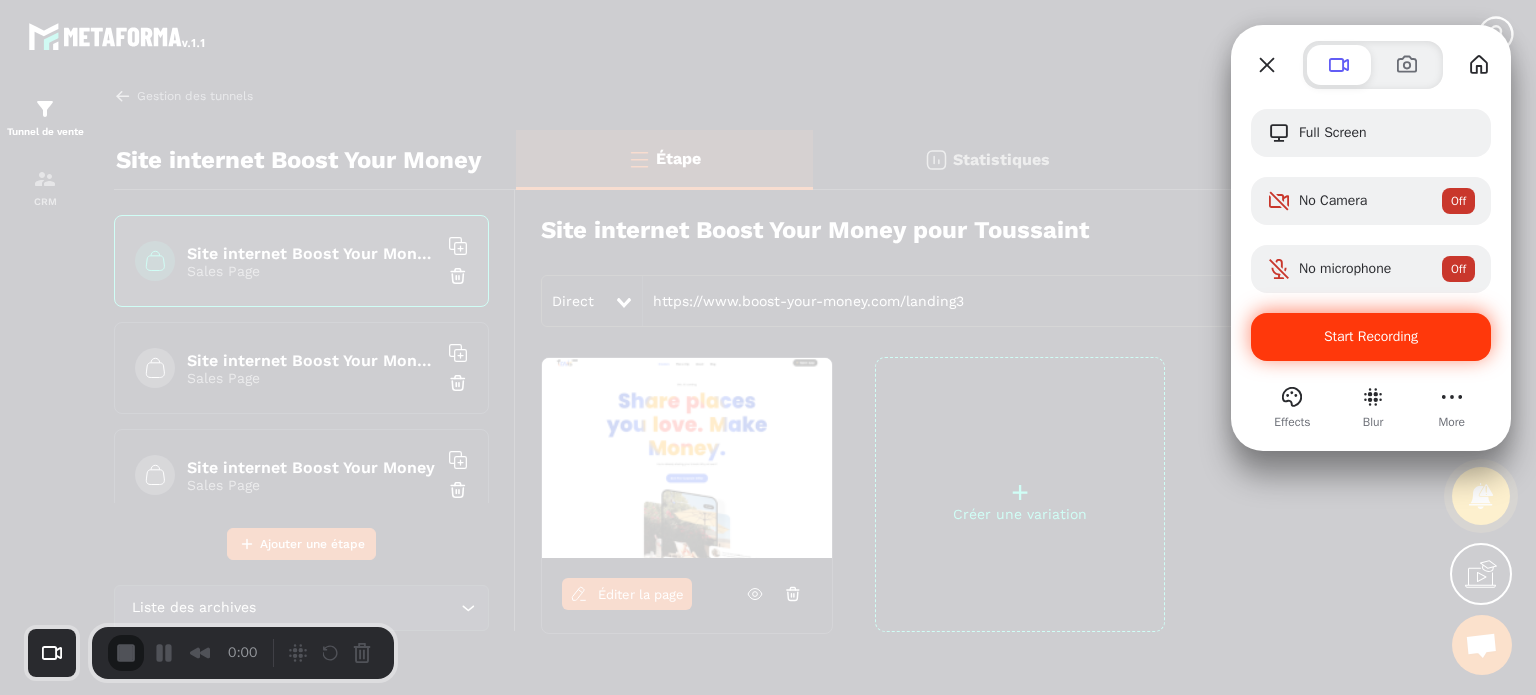 click on "Start Recording" at bounding box center [1371, 337] 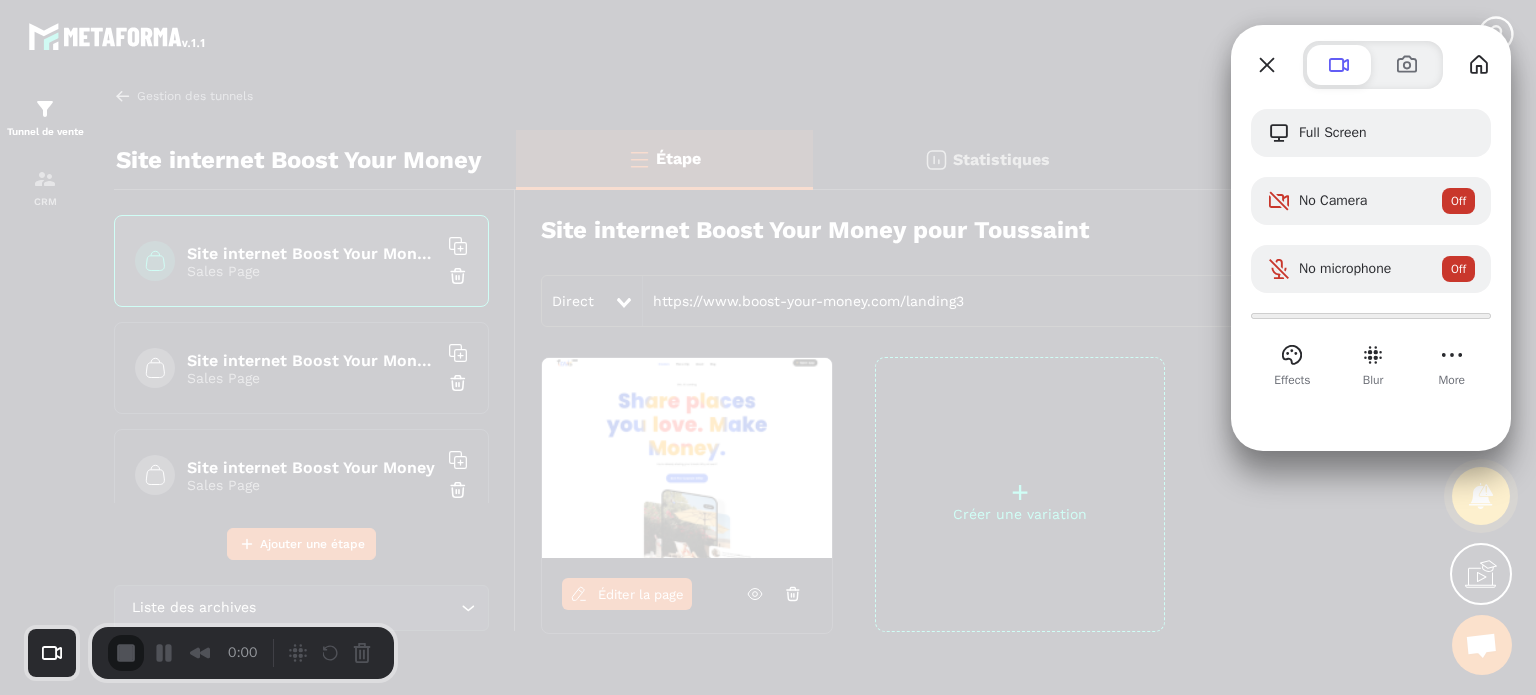 click on "Yes, proceed" at bounding box center (435, 1580) 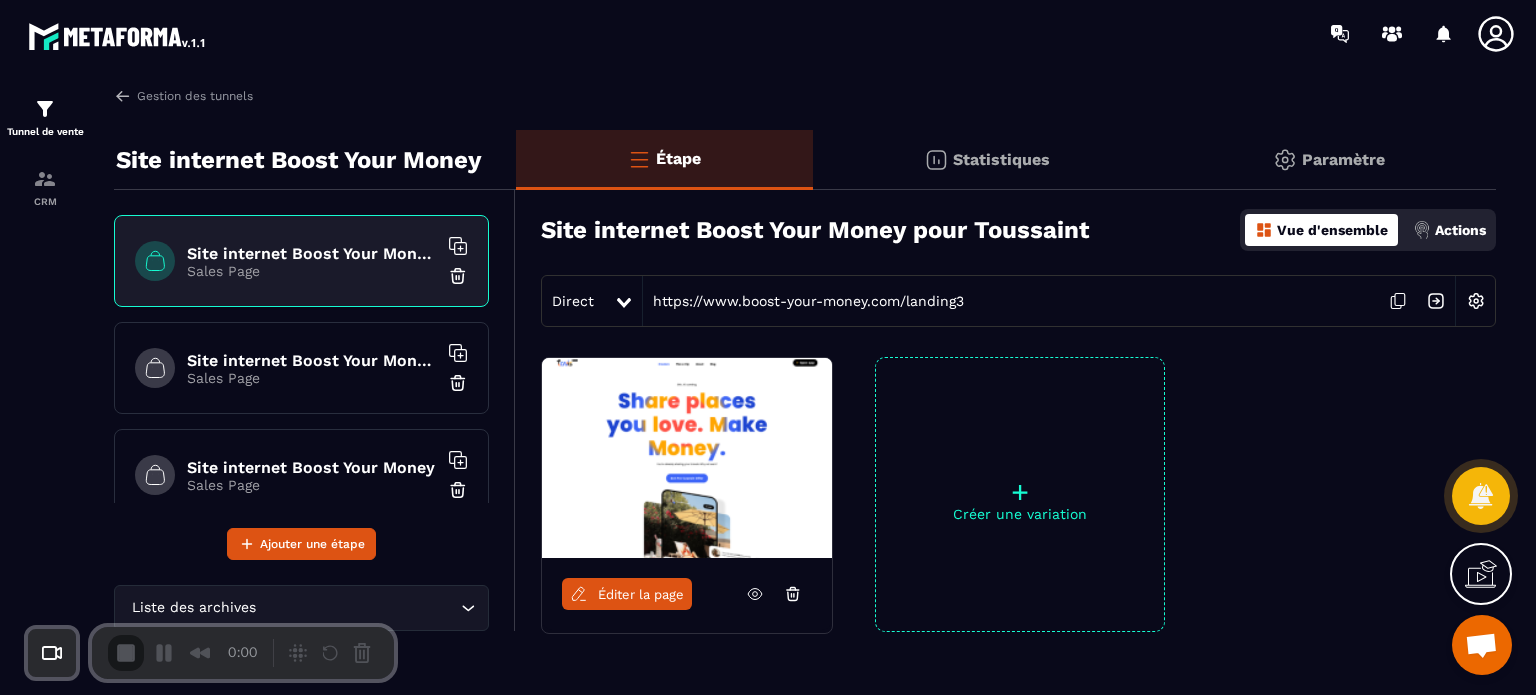click on "Éditer la page" at bounding box center (641, 594) 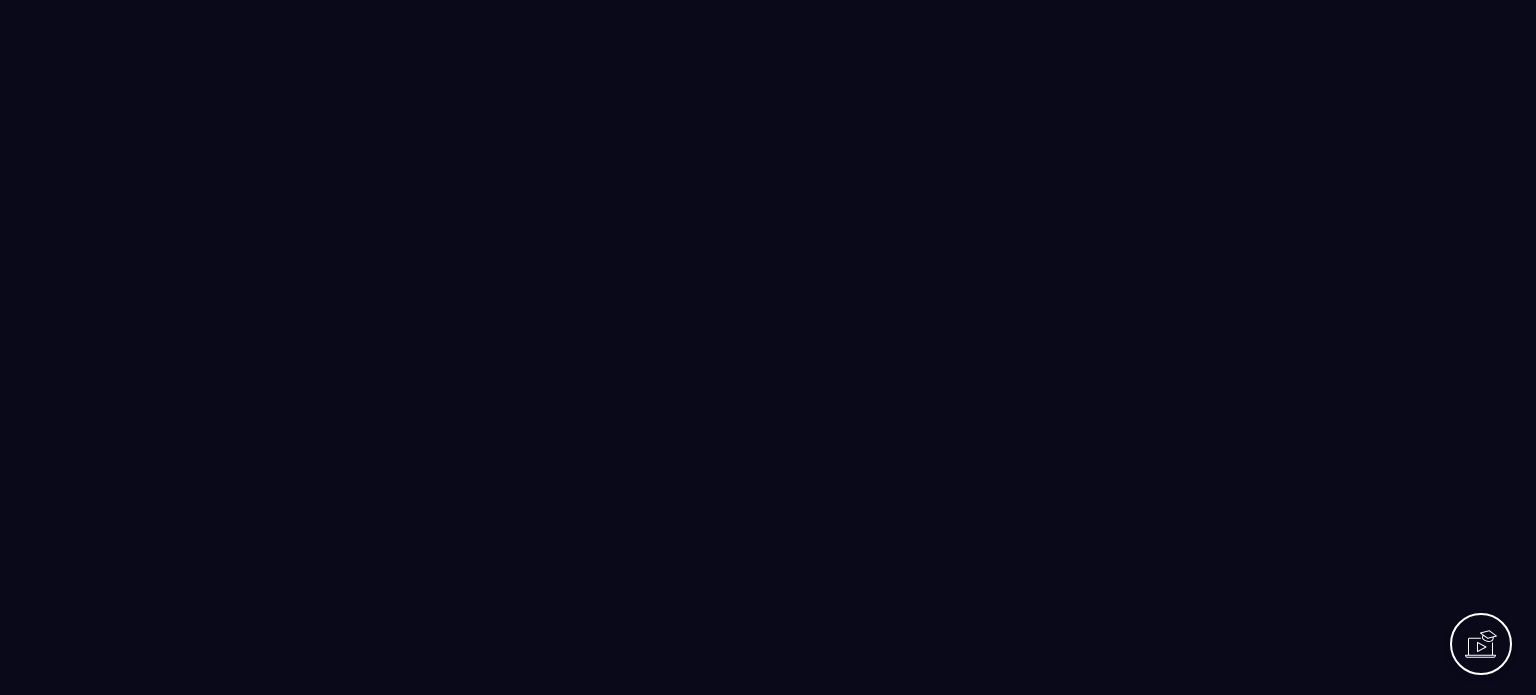 scroll, scrollTop: 0, scrollLeft: 0, axis: both 